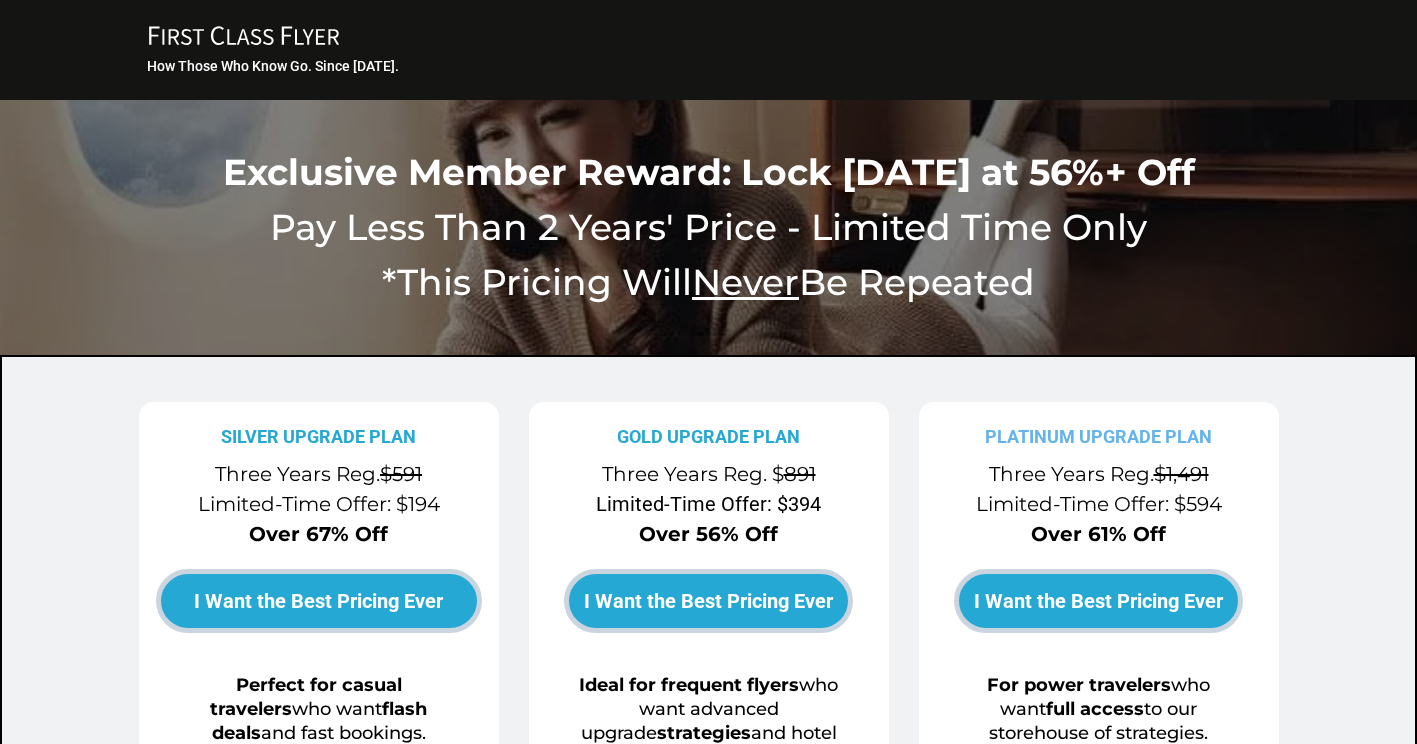 scroll, scrollTop: 0, scrollLeft: 0, axis: both 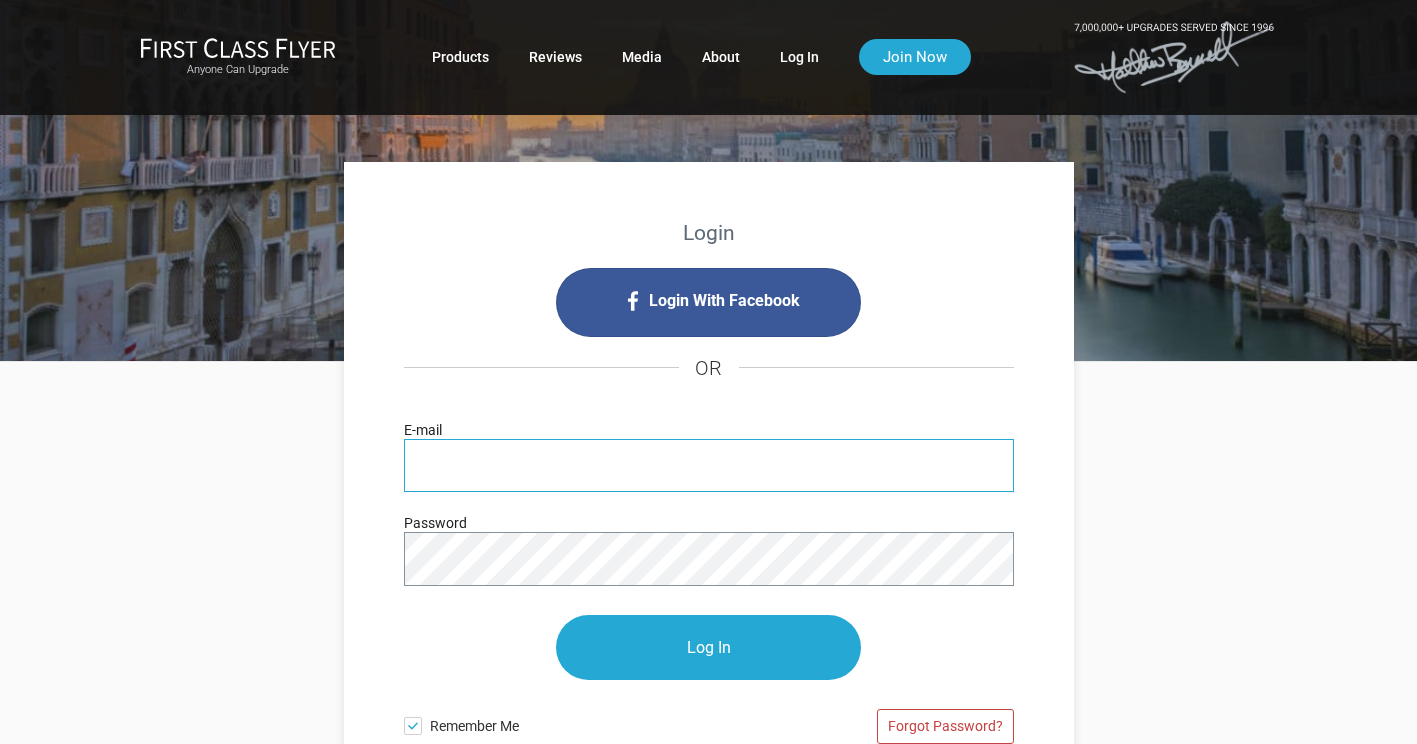 click on "E-mail" at bounding box center (709, 465) 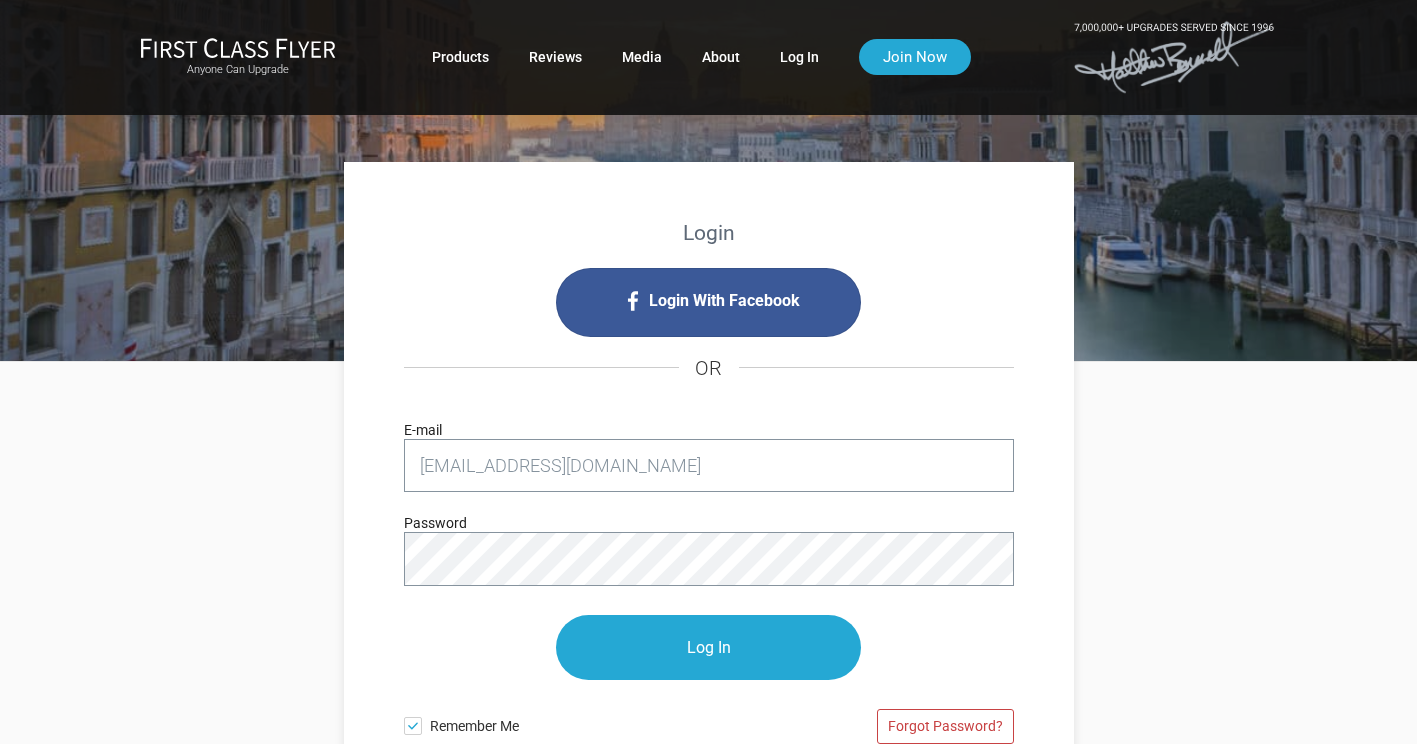 type on "[EMAIL_ADDRESS][DOMAIN_NAME]" 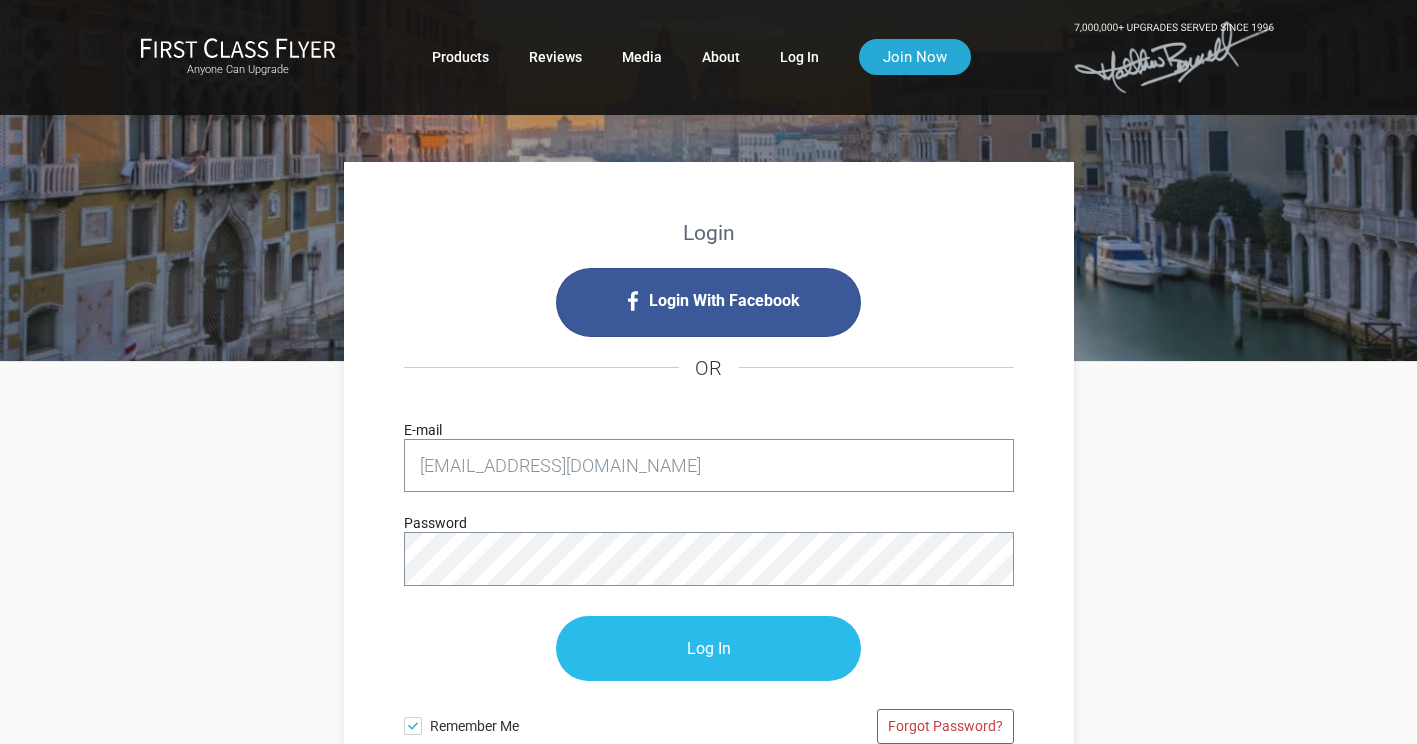 click on "Log In" at bounding box center (708, 648) 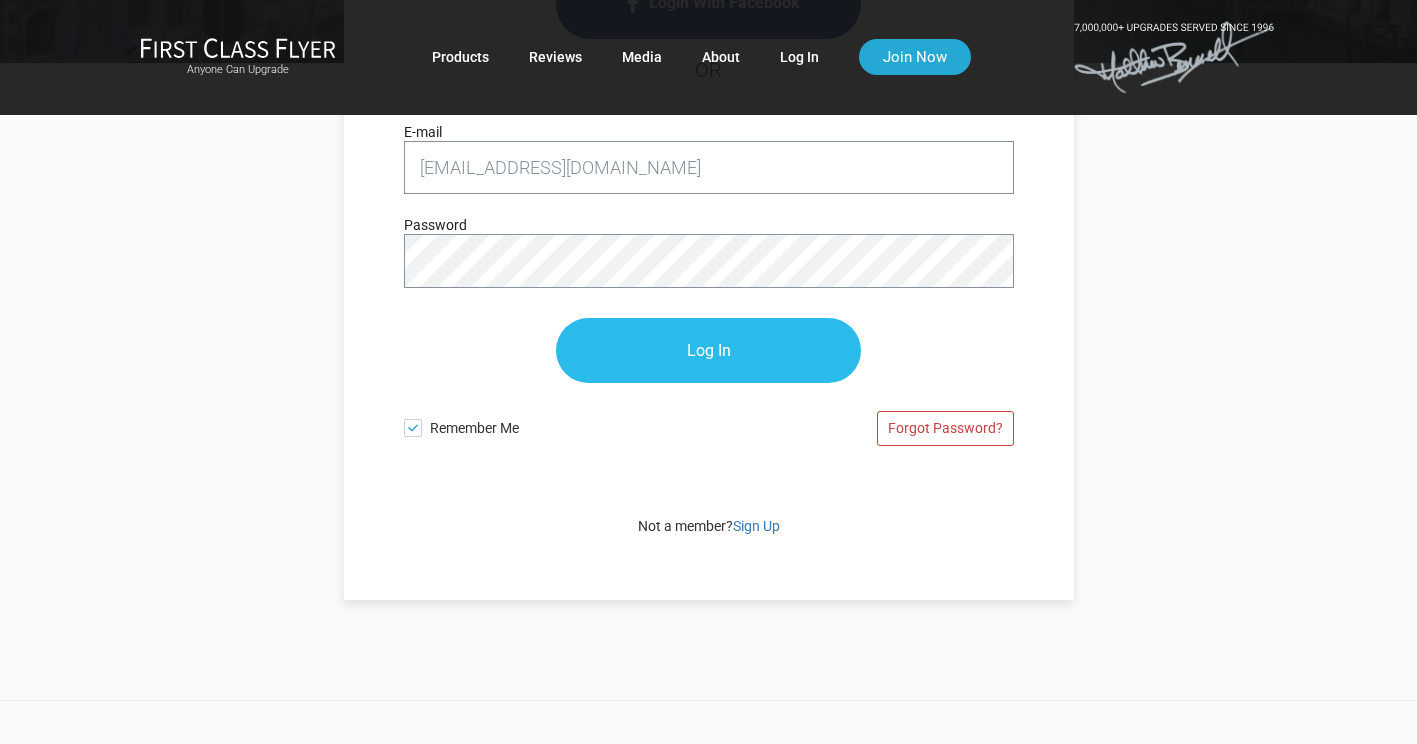 scroll, scrollTop: 300, scrollLeft: 0, axis: vertical 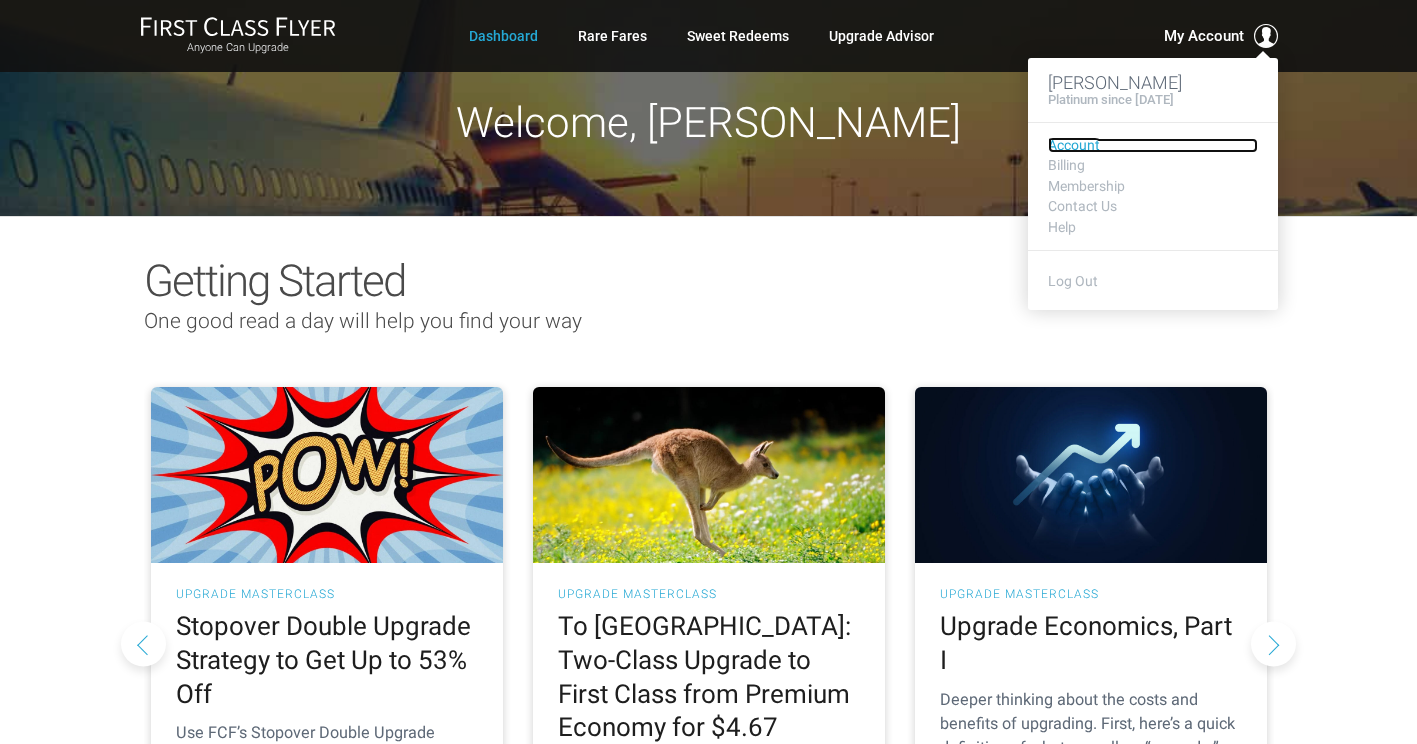 click on "Account" at bounding box center (1153, 145) 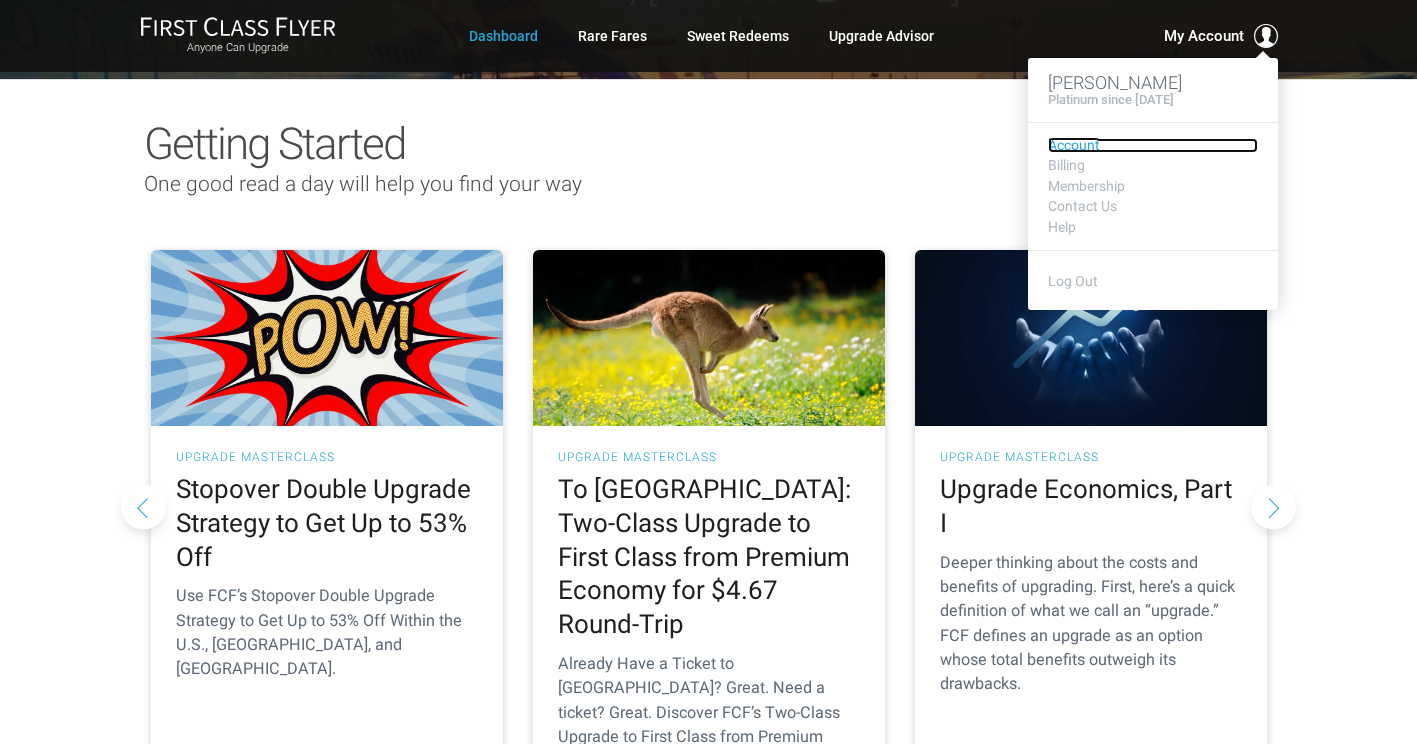 scroll, scrollTop: 0, scrollLeft: 0, axis: both 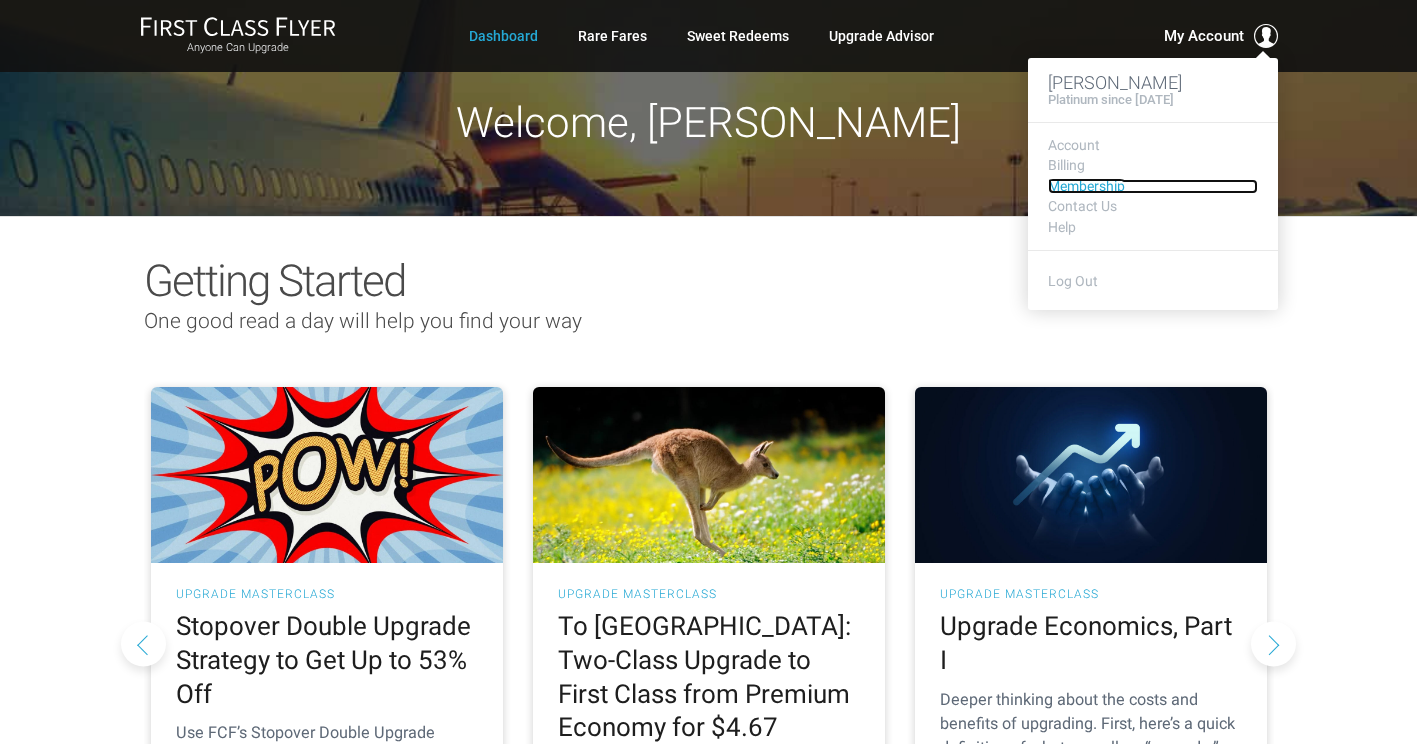 click on "Membership" at bounding box center [1153, 186] 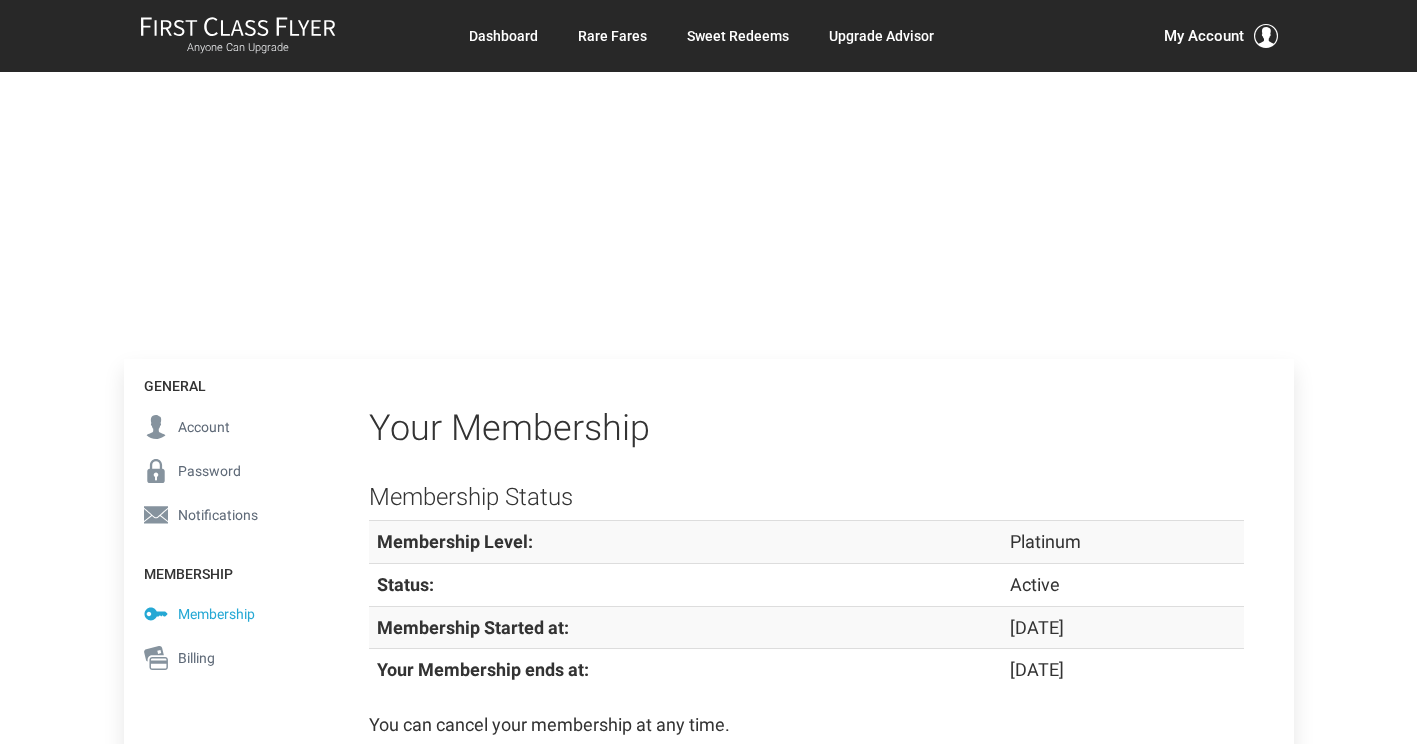 scroll, scrollTop: 0, scrollLeft: 0, axis: both 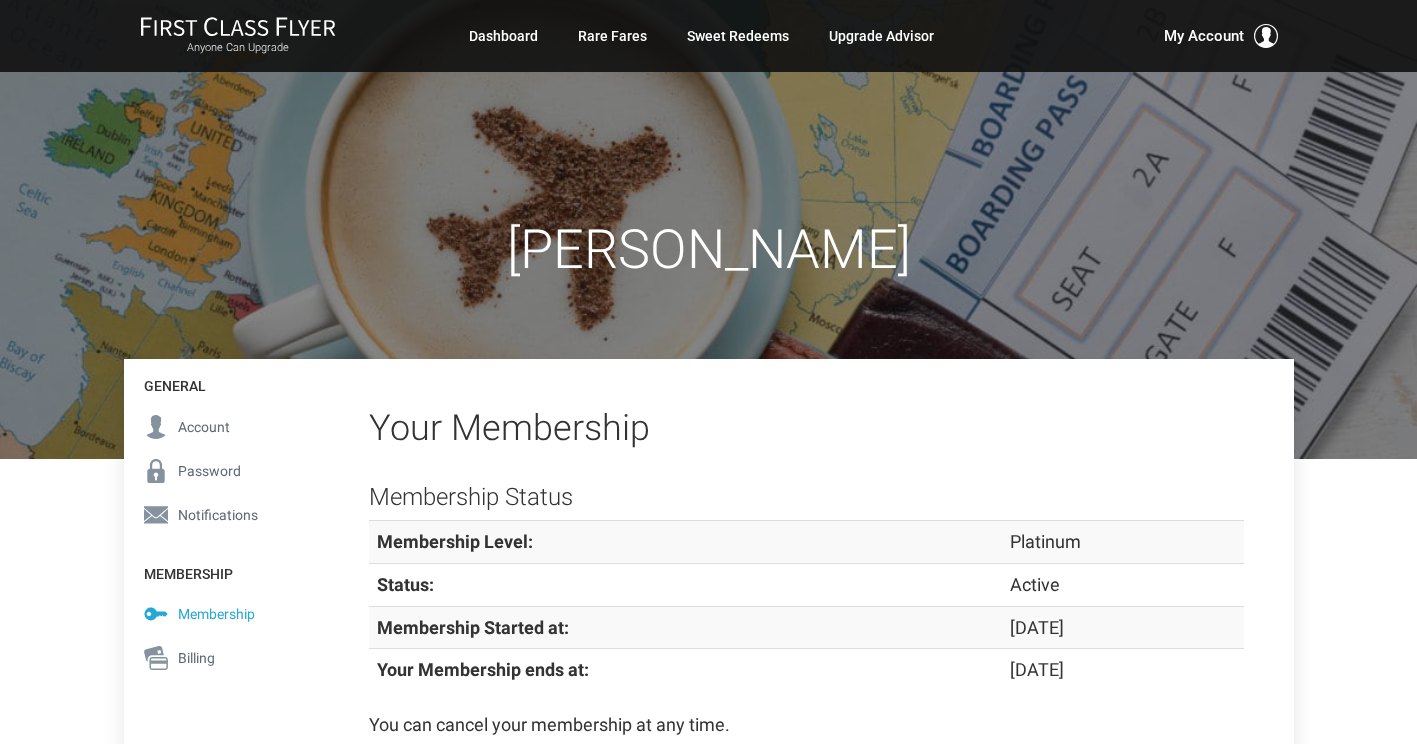 click on "Steven Nance
General
Account
Password
Notifications
Membership
Membership
Billing
General" at bounding box center [708, 743] 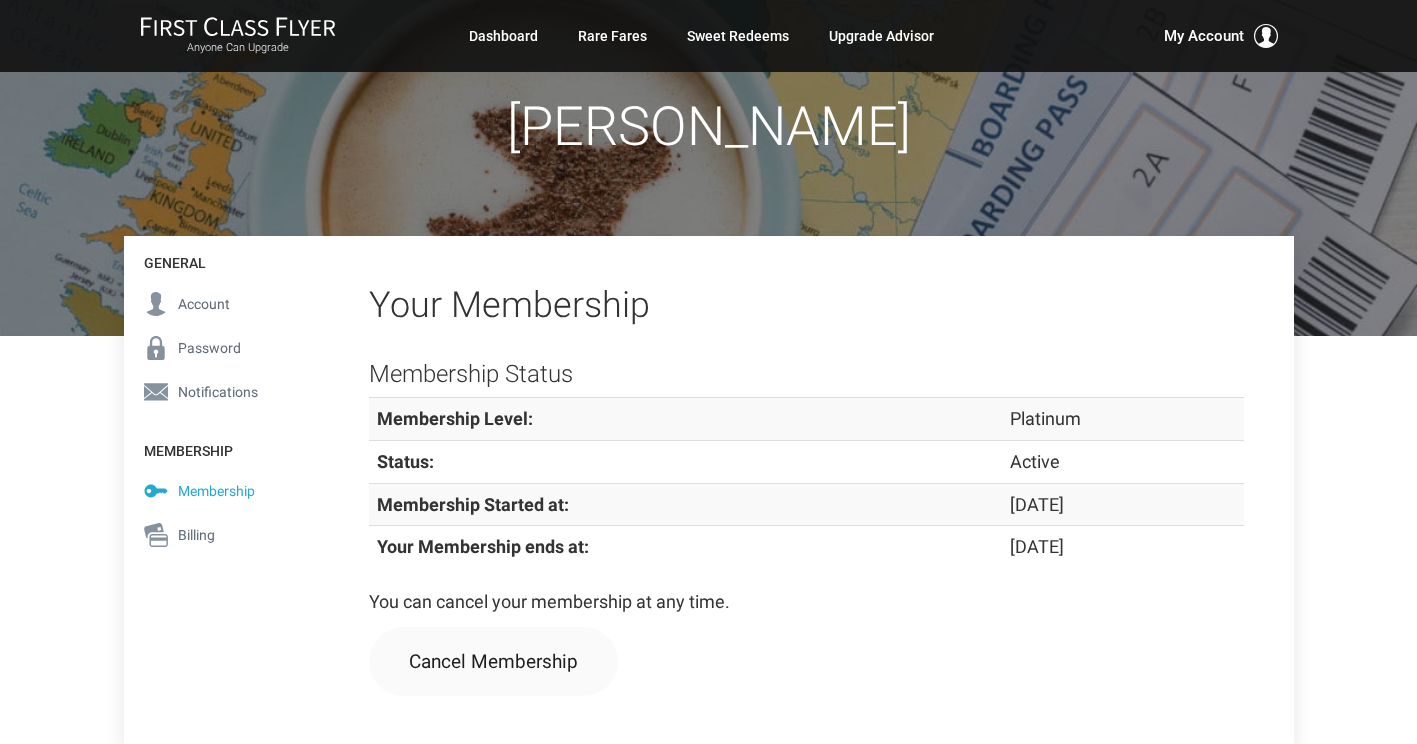 scroll, scrollTop: 130, scrollLeft: 0, axis: vertical 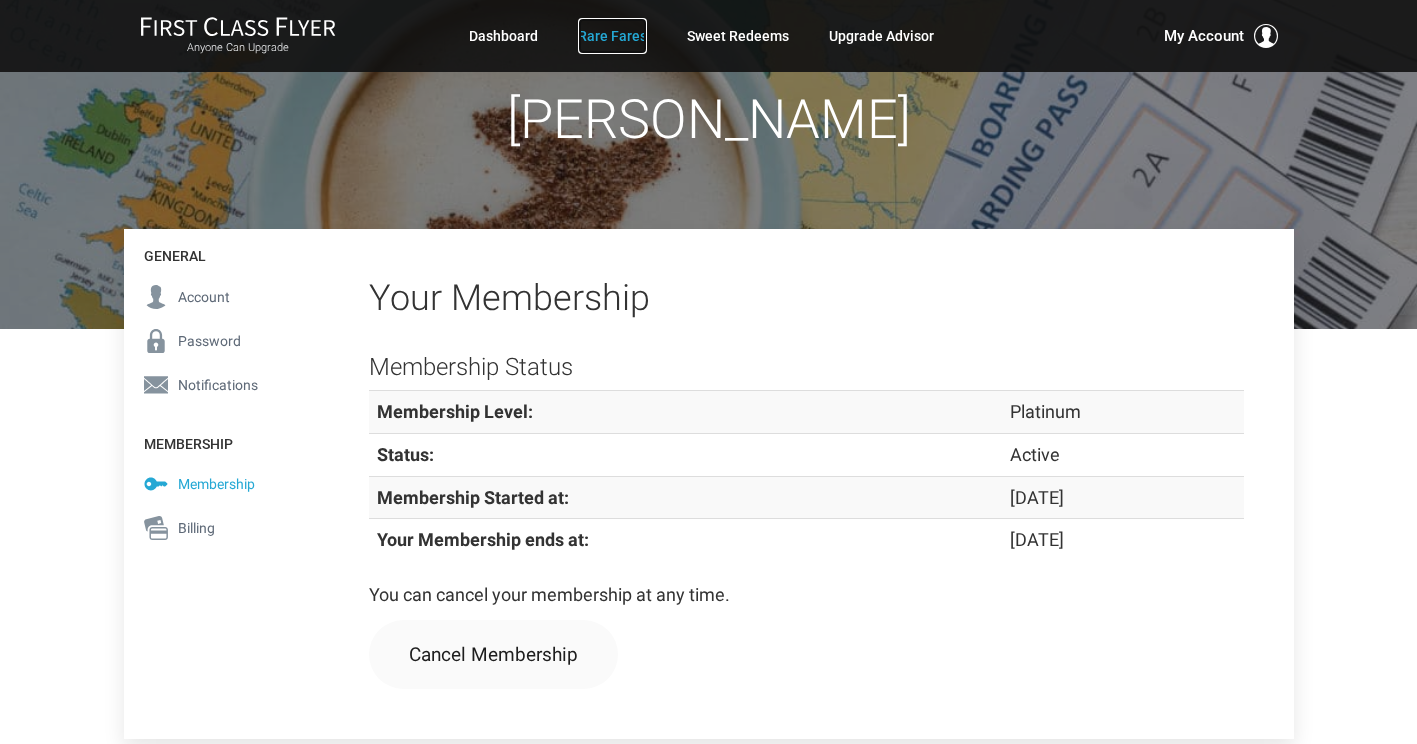 click on "Rare Fares" at bounding box center (612, 36) 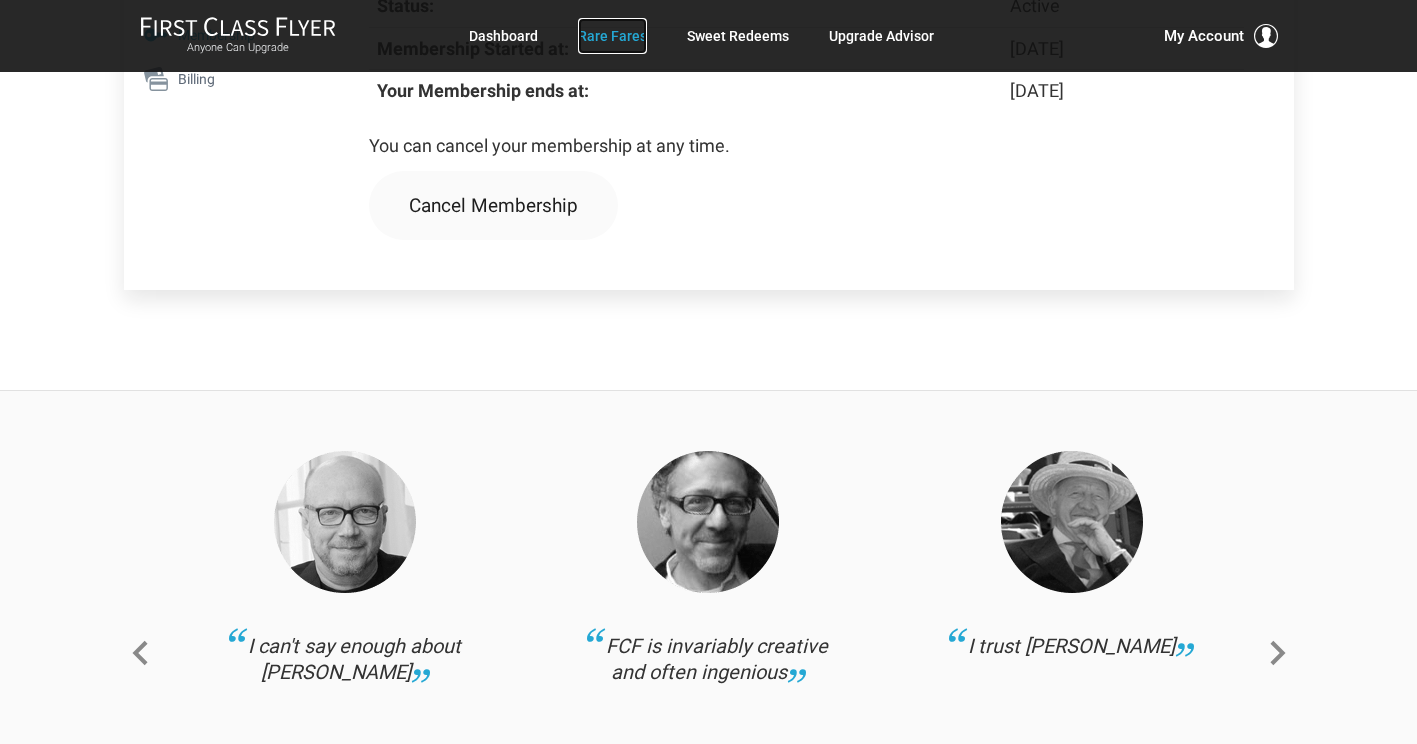 scroll, scrollTop: 581, scrollLeft: 0, axis: vertical 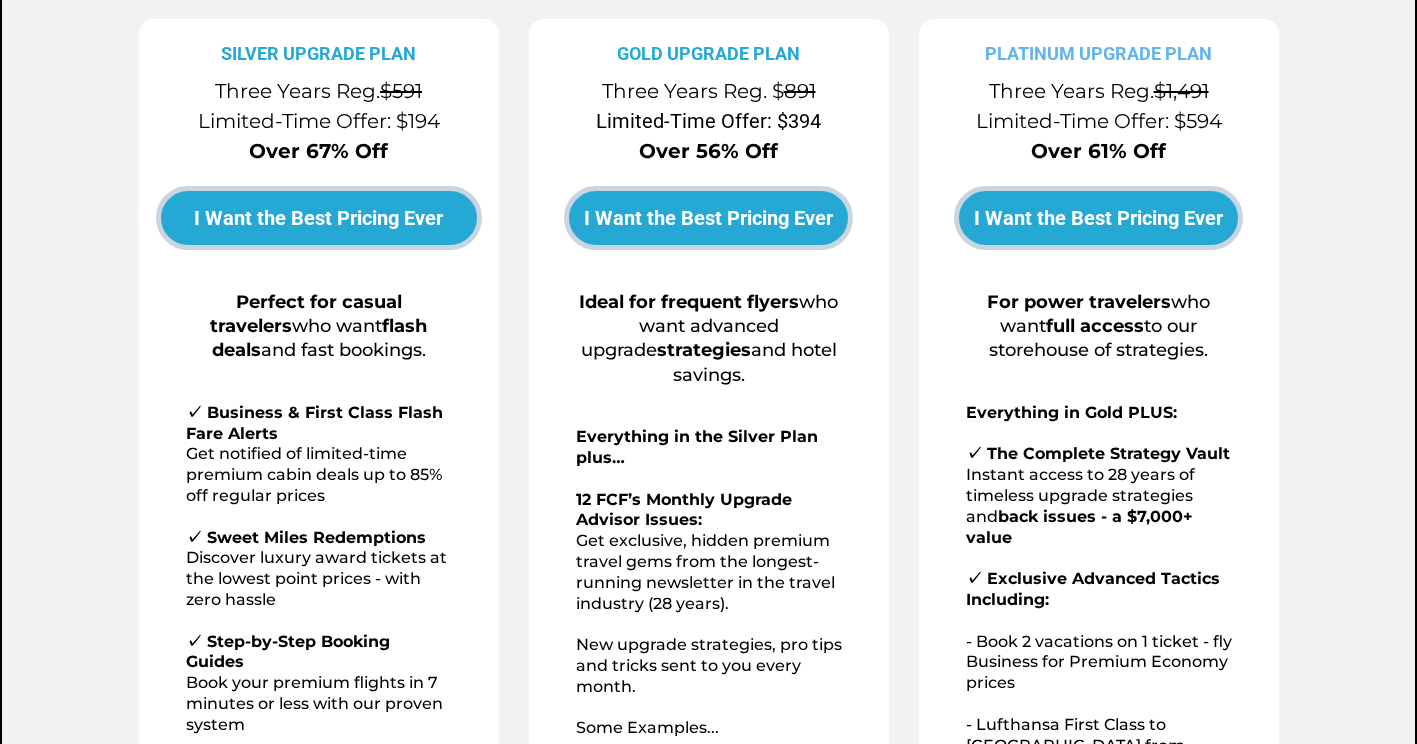 click on "I Want the Best Pricing Ever" at bounding box center (1098, 218) 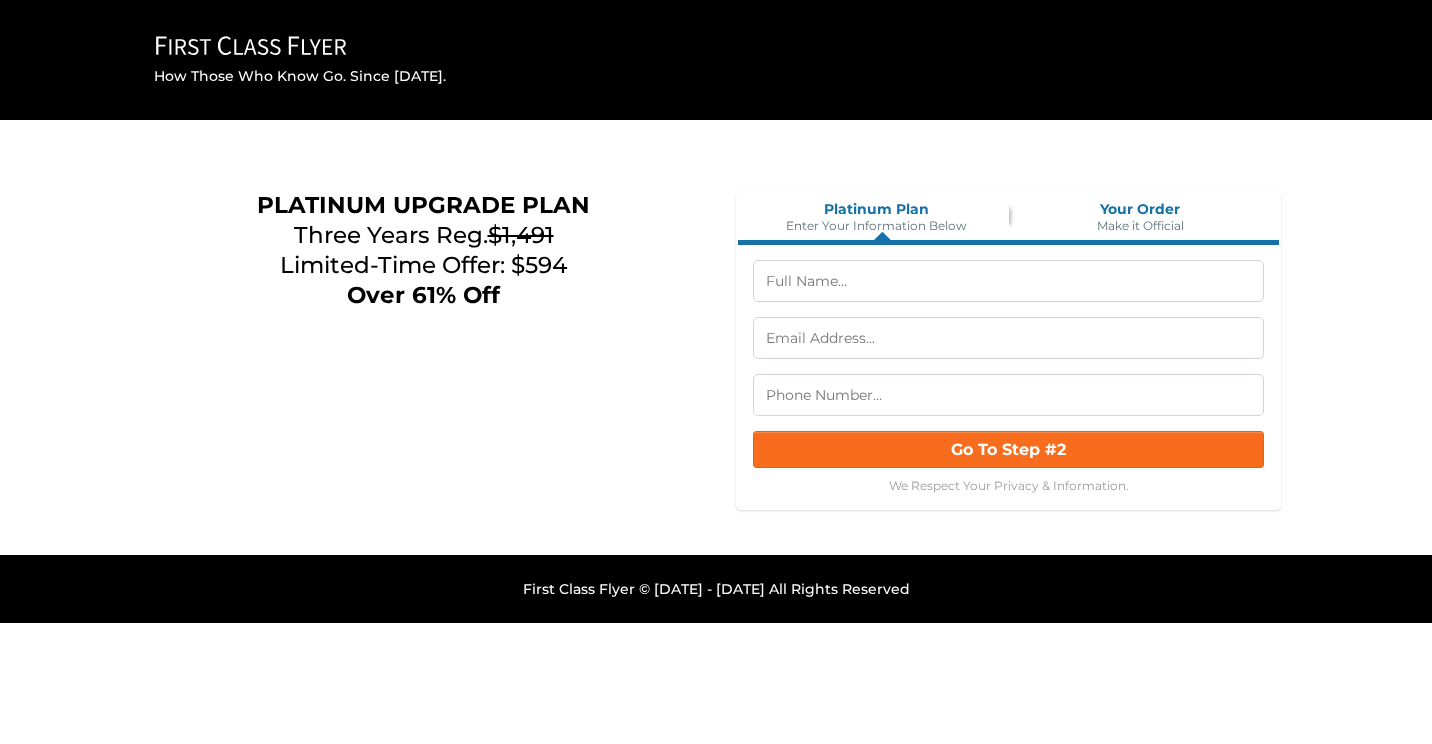scroll, scrollTop: 0, scrollLeft: 0, axis: both 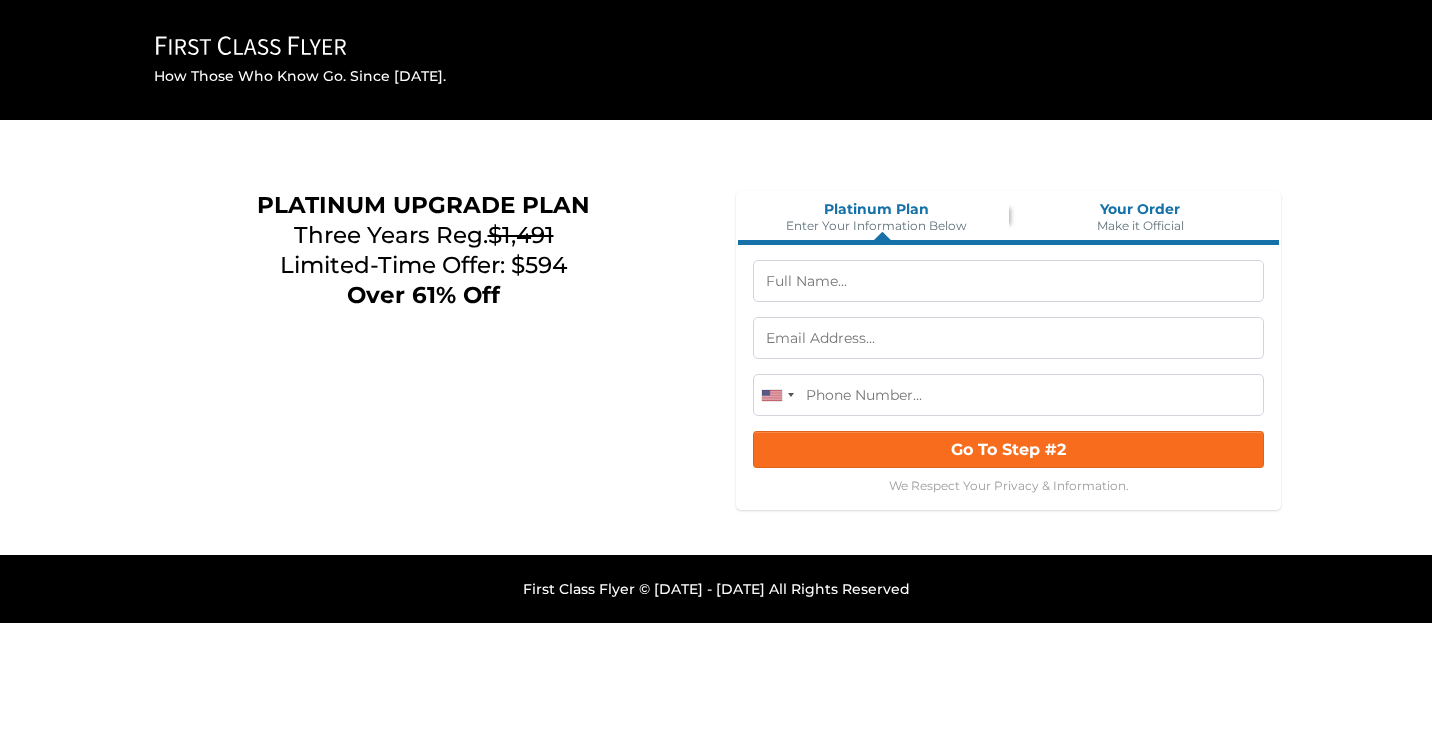 click at bounding box center (1008, 281) 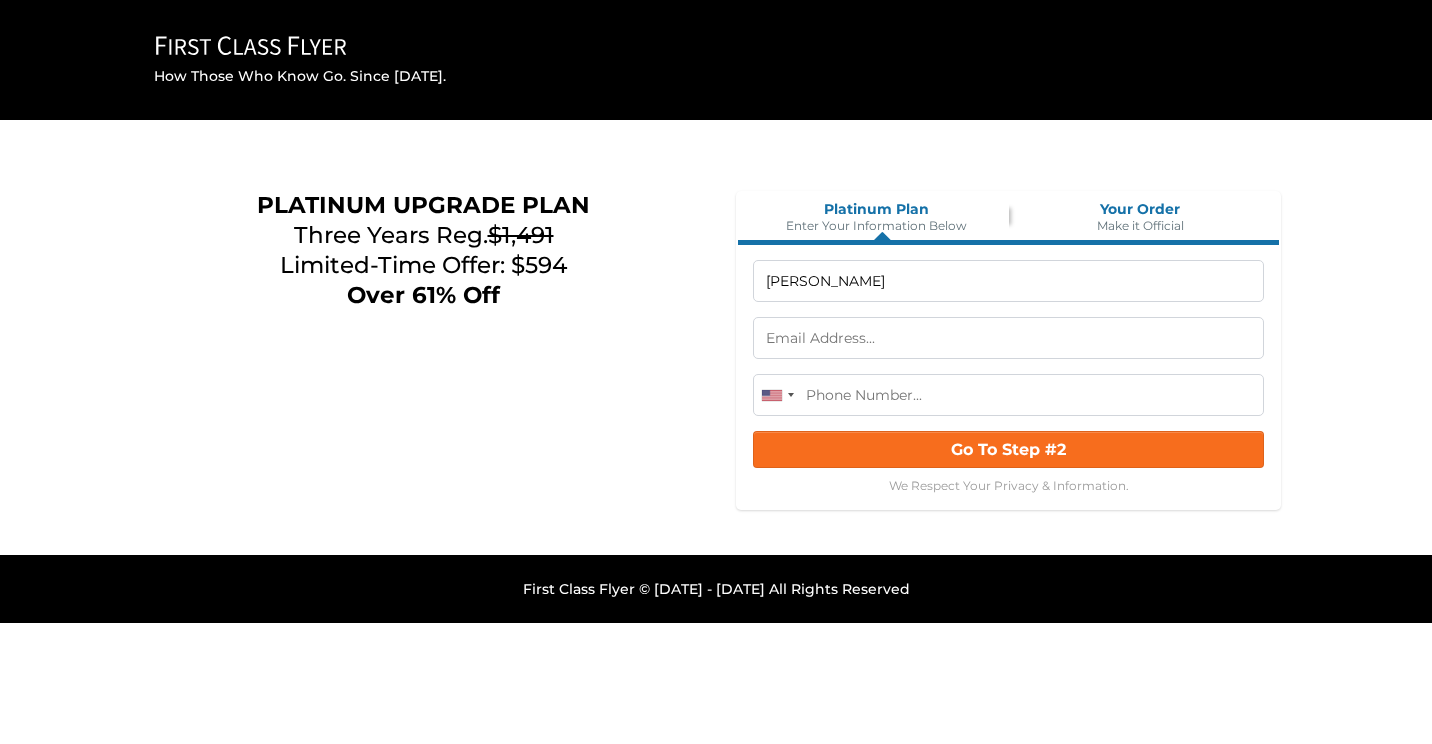 type on "(503) 702-8303" 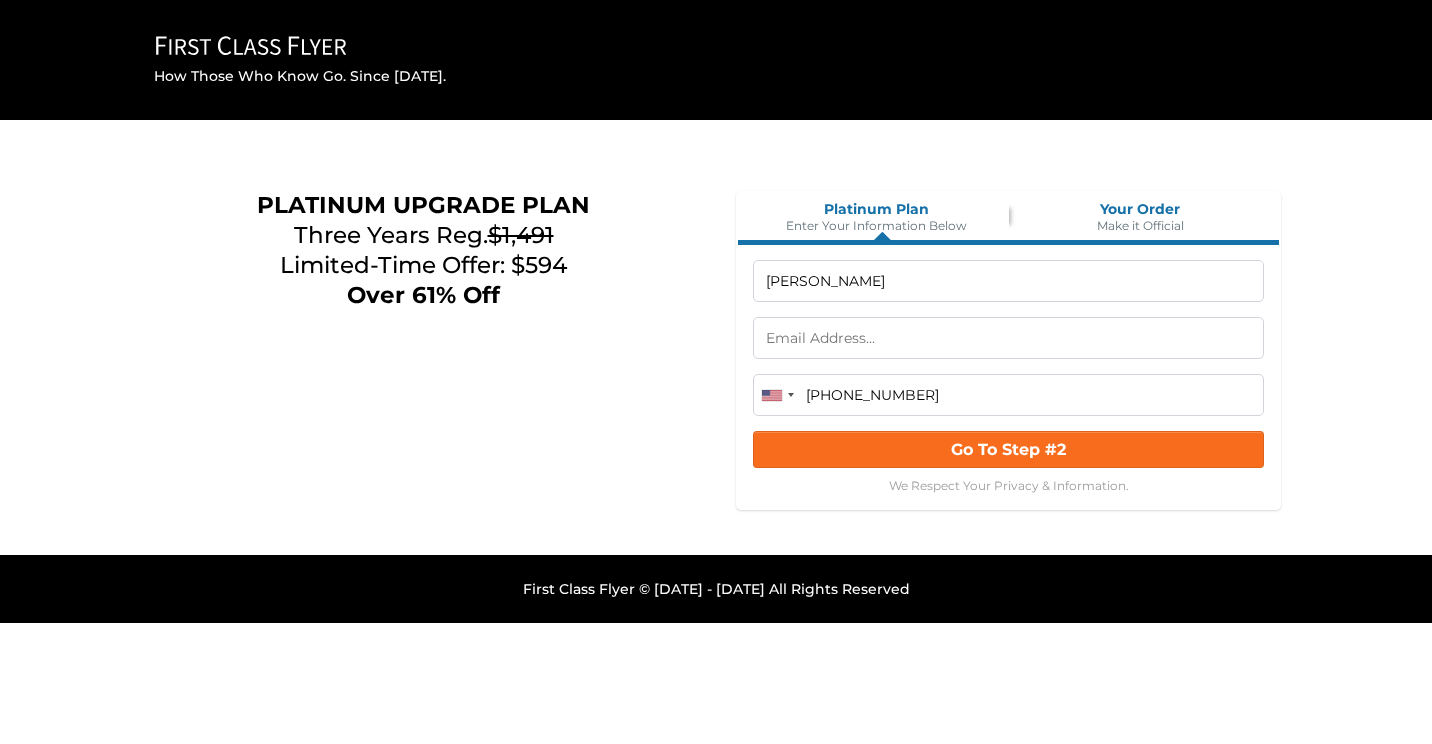 click on "Steven Bernard Nance" at bounding box center [1008, 281] 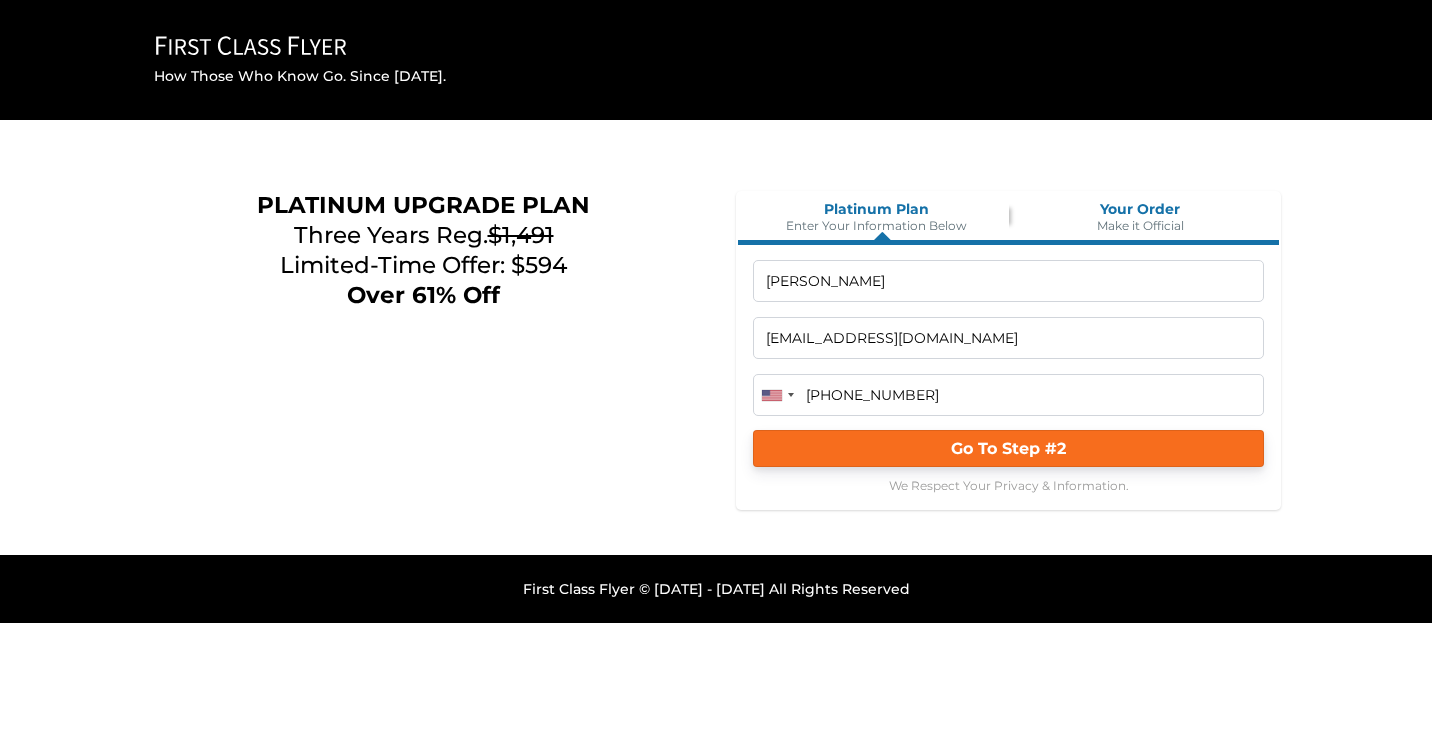 type on "[EMAIL_ADDRESS][DOMAIN_NAME]" 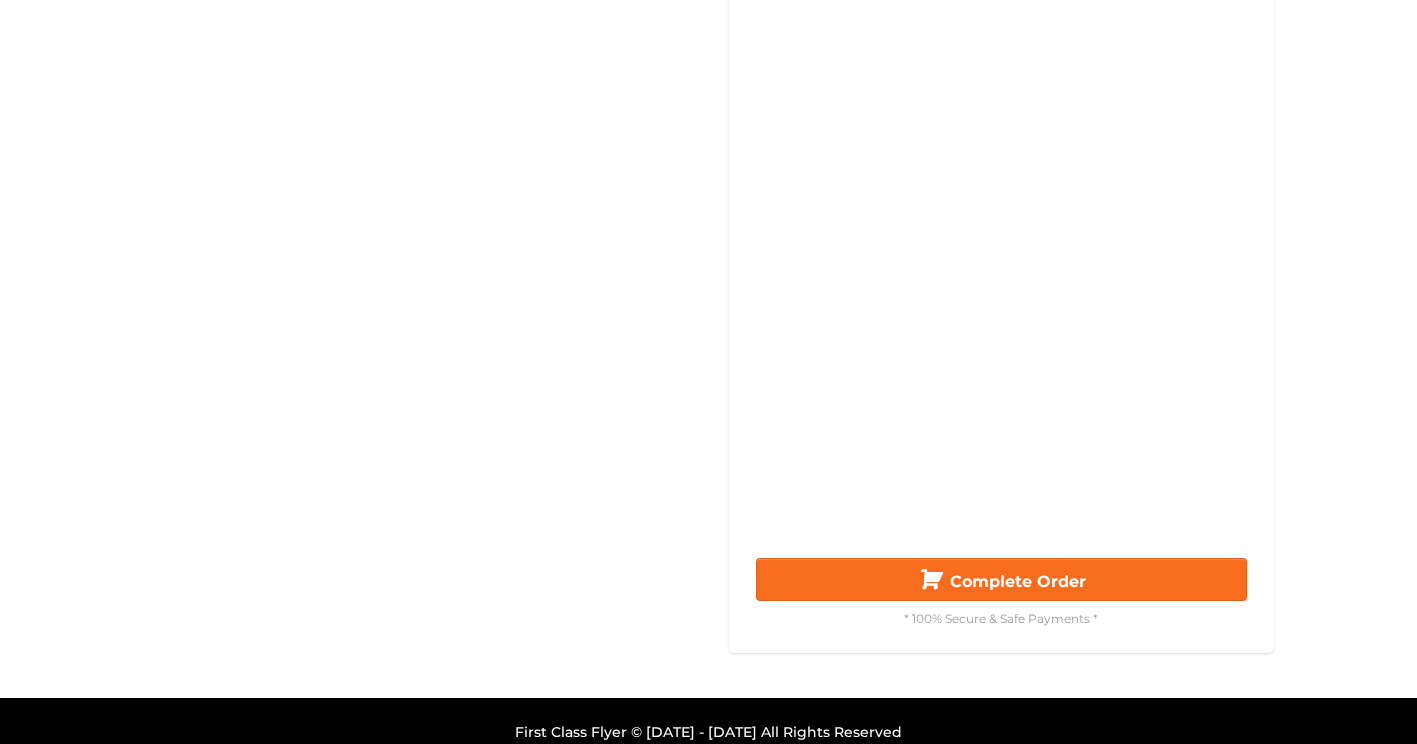 scroll, scrollTop: 510, scrollLeft: 0, axis: vertical 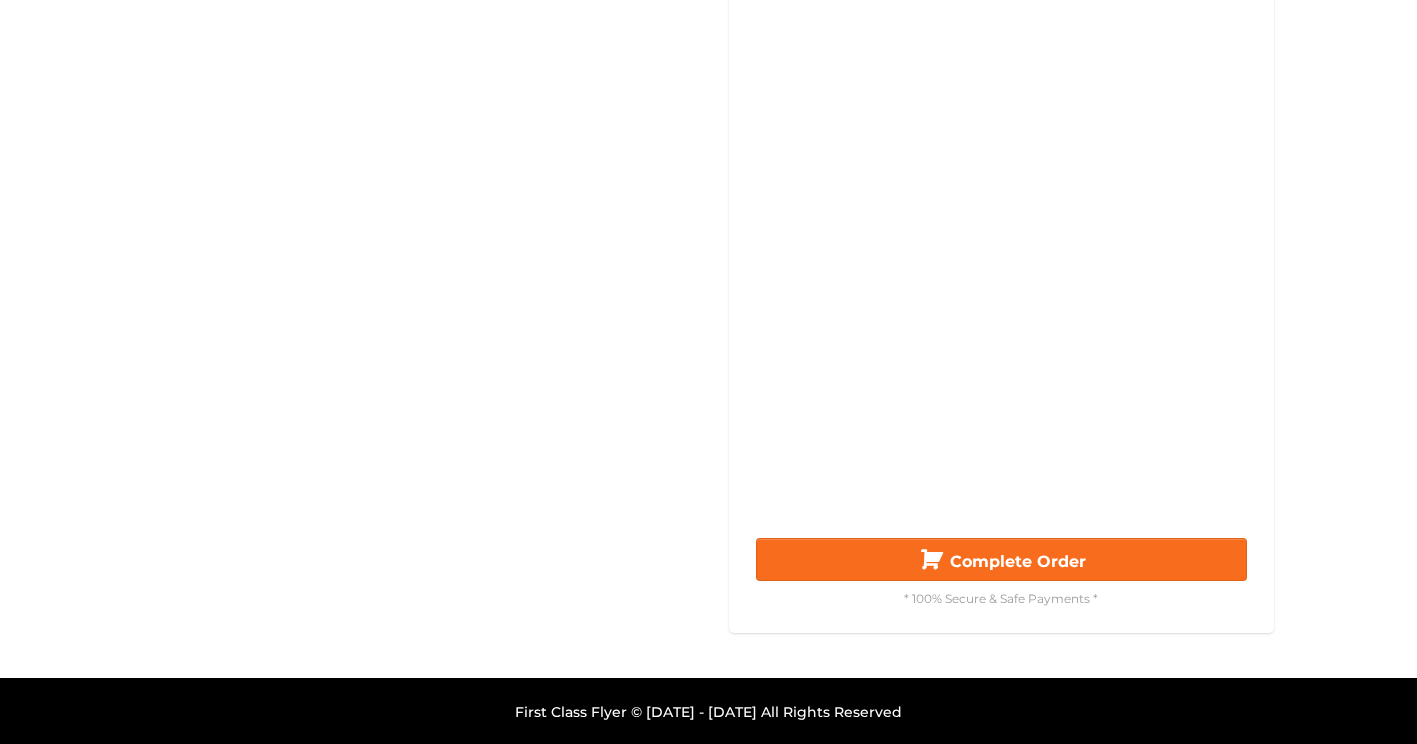 click on "Platinum Plan Enter Your Information Below Your Order Make it Official  Edit Your Details Item Quantity Price Platinum 60%+ Off For Three Years / $594  1 $594.00 Order Summary Item Quantity Amount Platinum 60%+ Off For Three Years / $594  1 $ 594.00 Order Total $594.00 Complete Order * 100% Secure & Safe Payments *" at bounding box center (1001, 157) 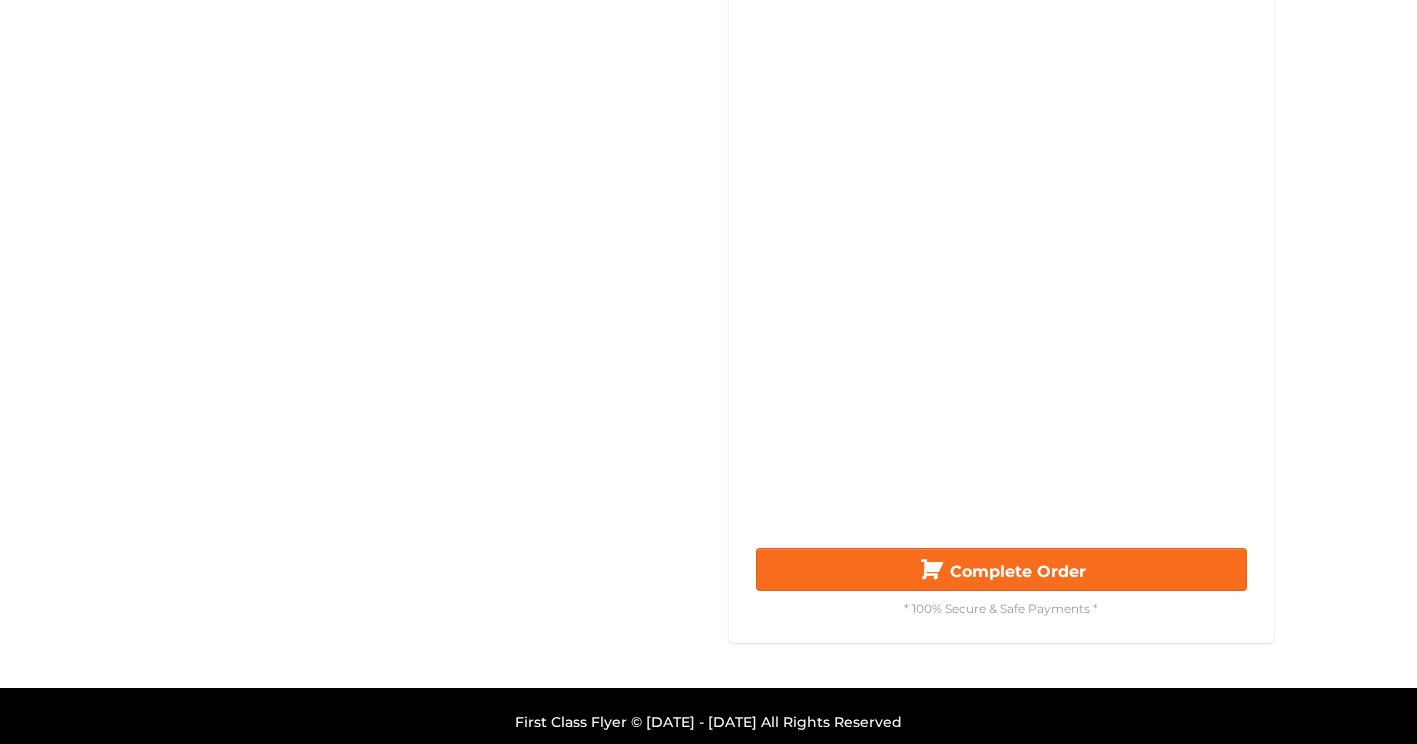 scroll, scrollTop: 510, scrollLeft: 0, axis: vertical 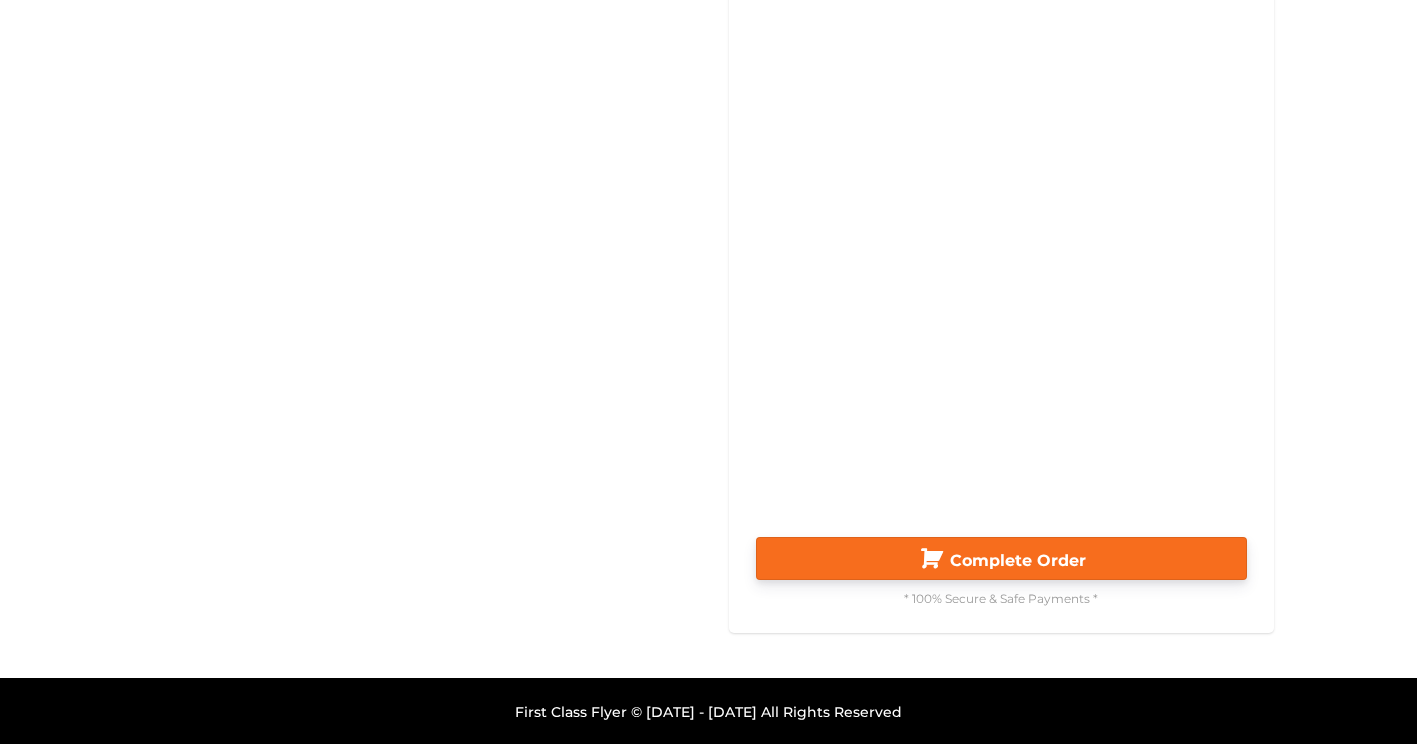 click on "Complete Order" 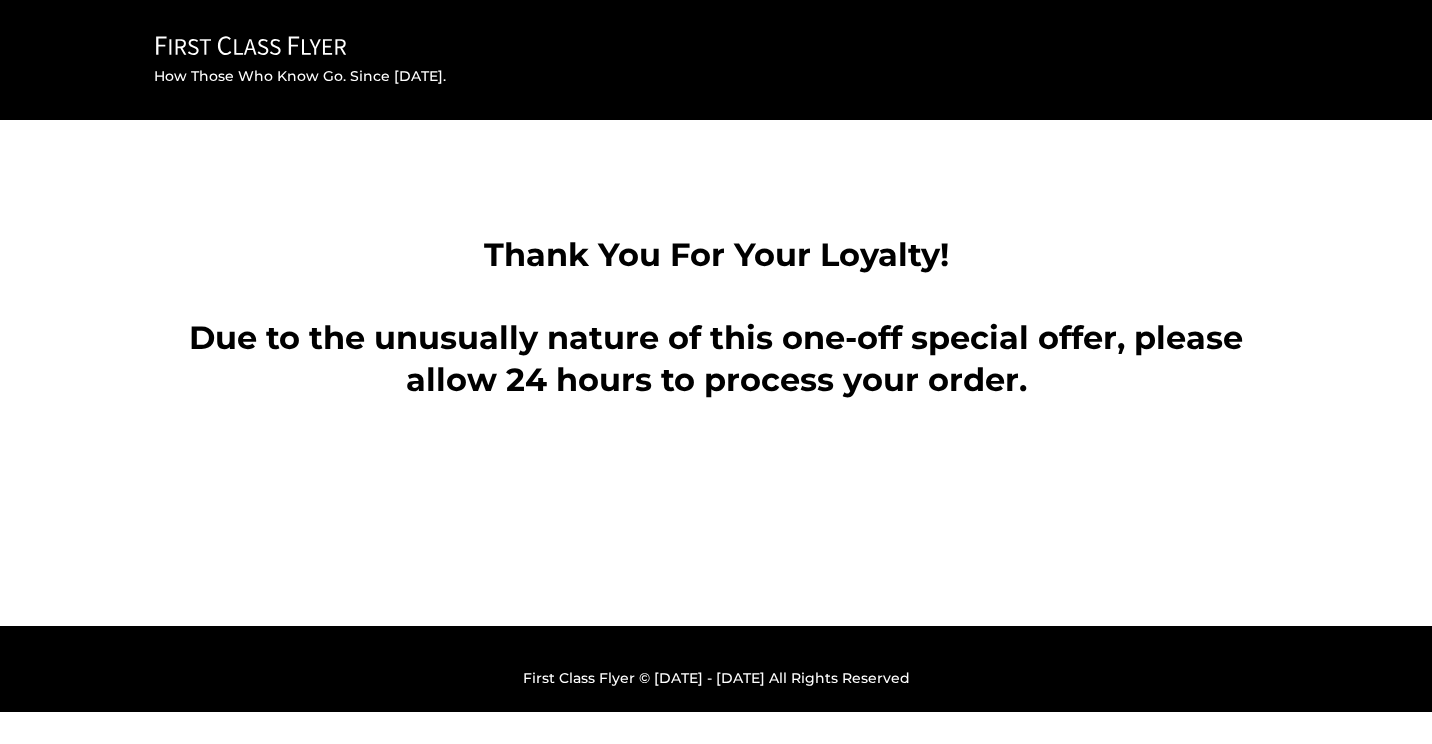 scroll, scrollTop: 0, scrollLeft: 0, axis: both 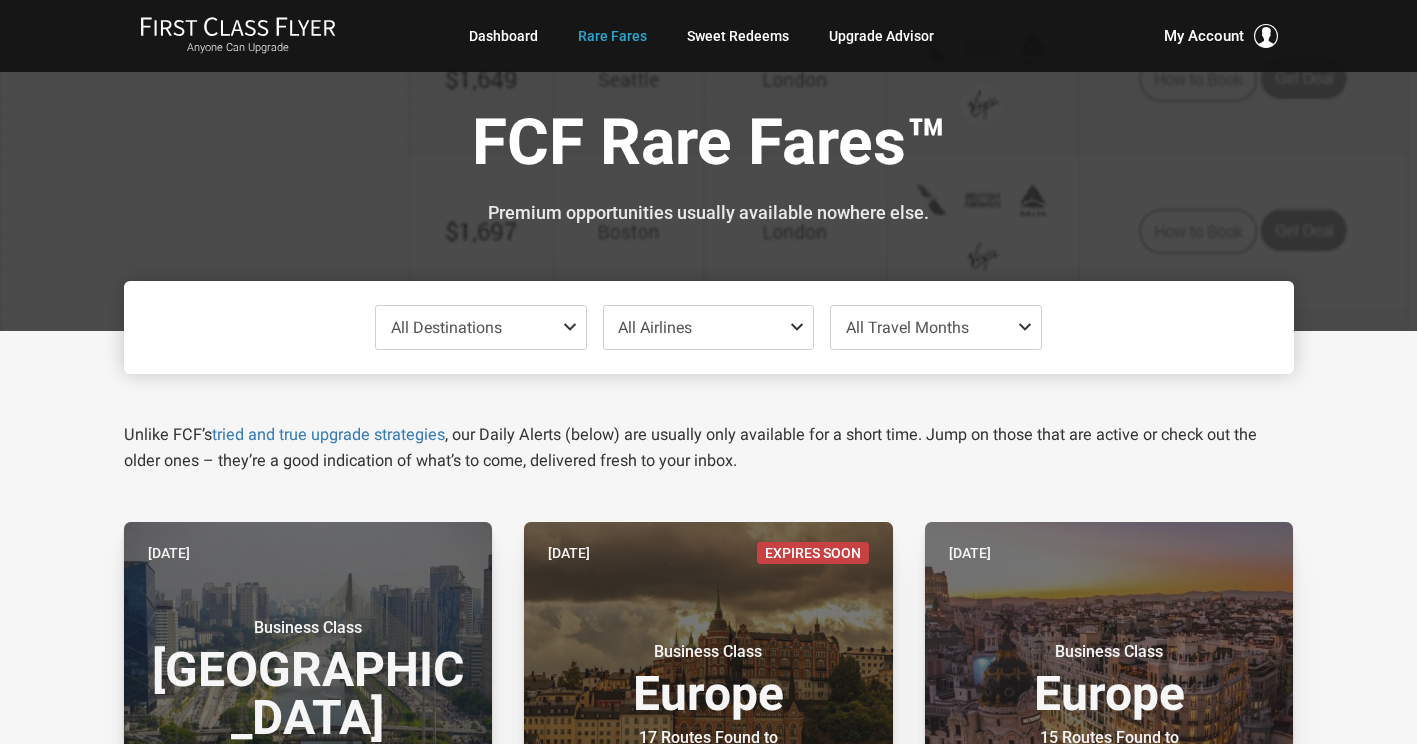 click at bounding box center (574, 327) 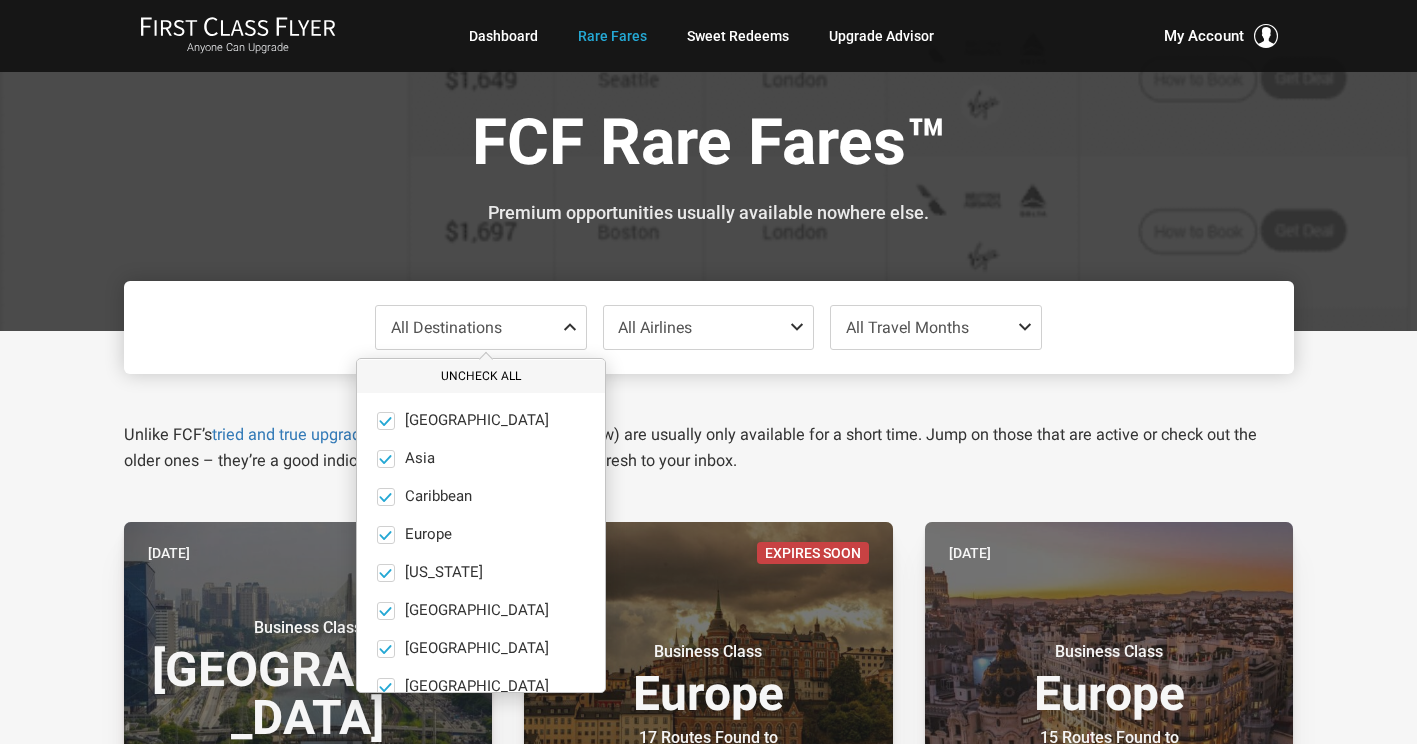 click on "Uncheck All" at bounding box center (481, 376) 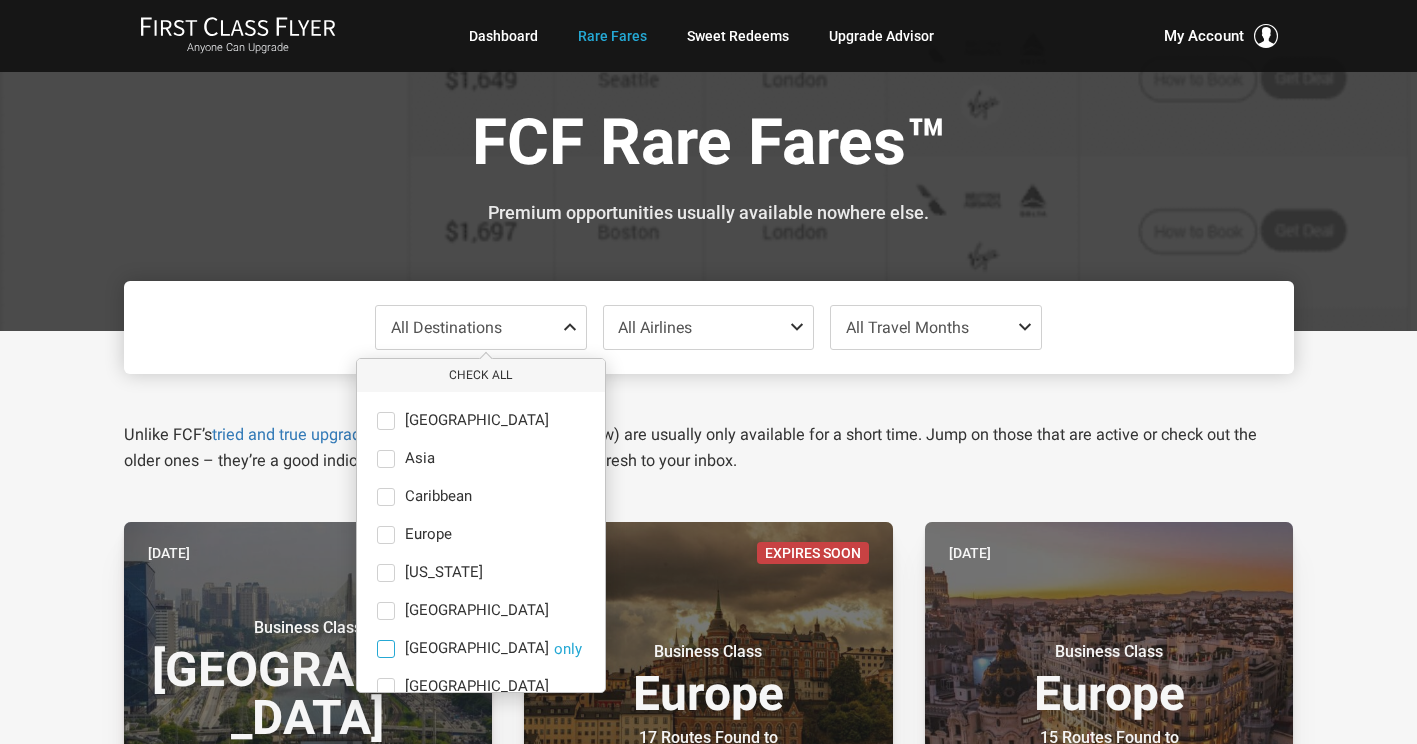 click at bounding box center (386, 649) 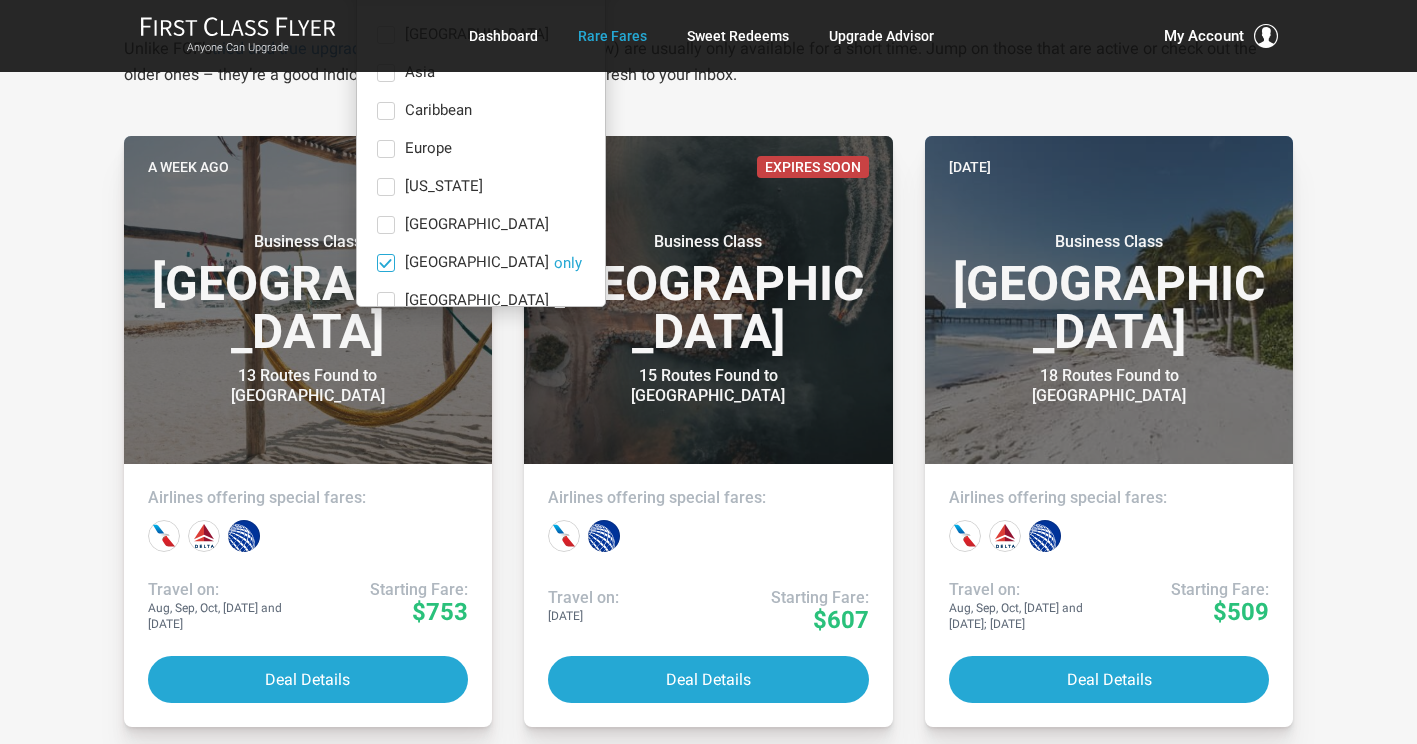 scroll, scrollTop: 389, scrollLeft: 0, axis: vertical 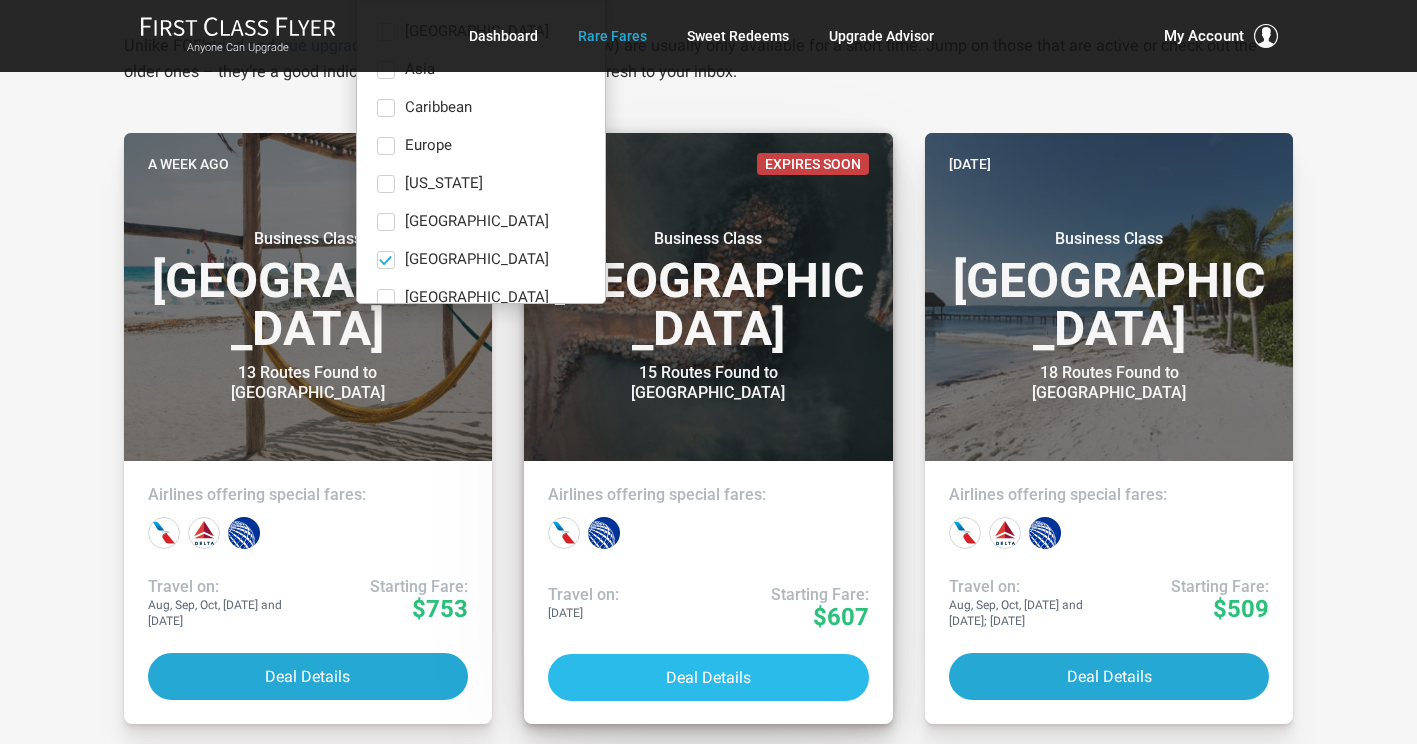 click on "Deal Details" at bounding box center [708, 677] 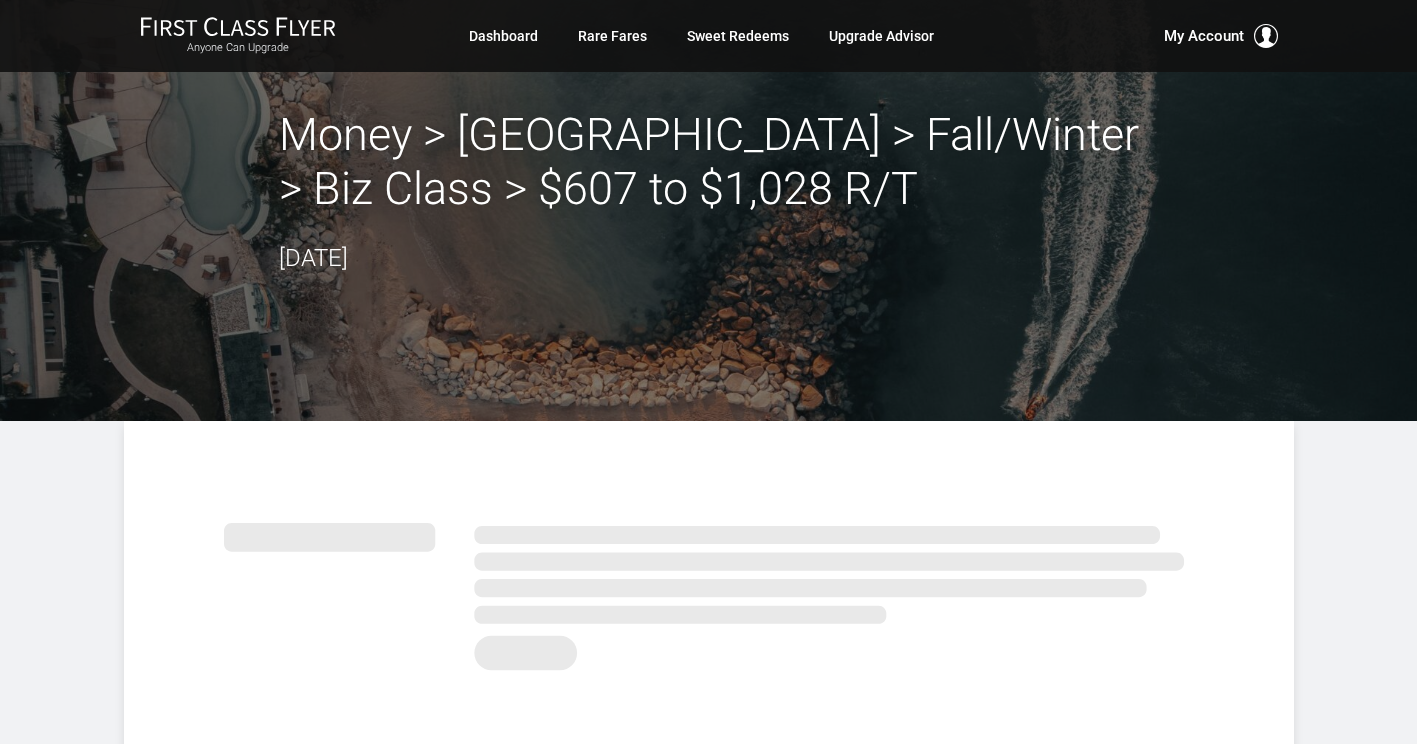 scroll, scrollTop: 0, scrollLeft: 0, axis: both 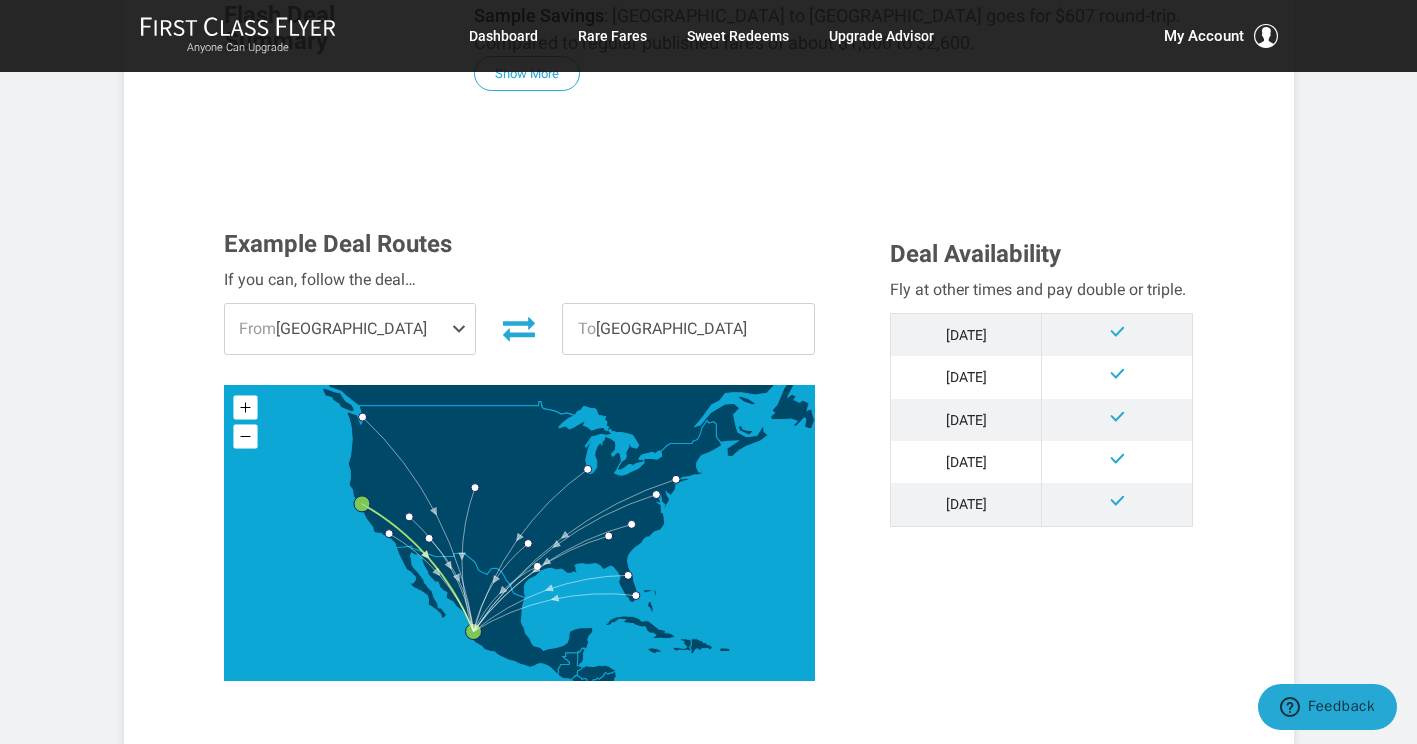 click at bounding box center (463, 329) 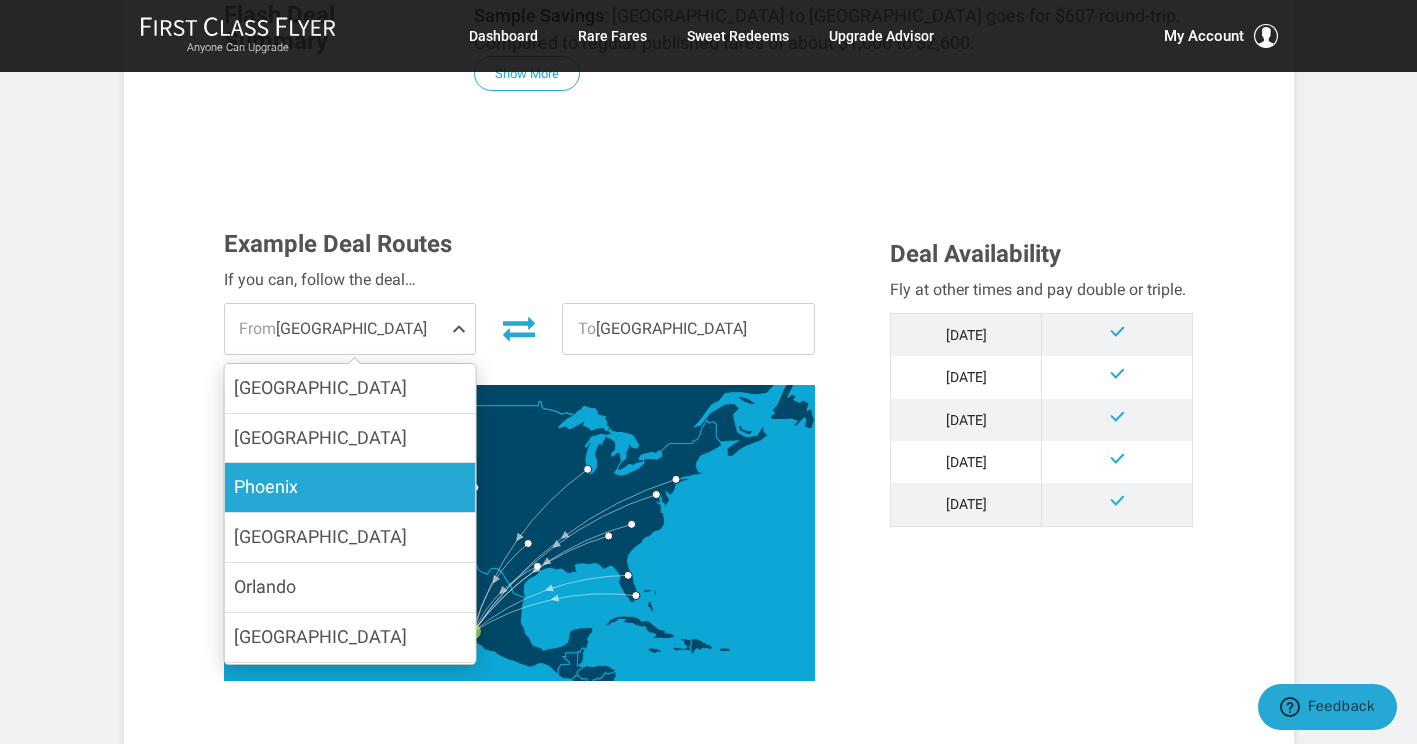 click on "Phoenix" at bounding box center (349, 487) 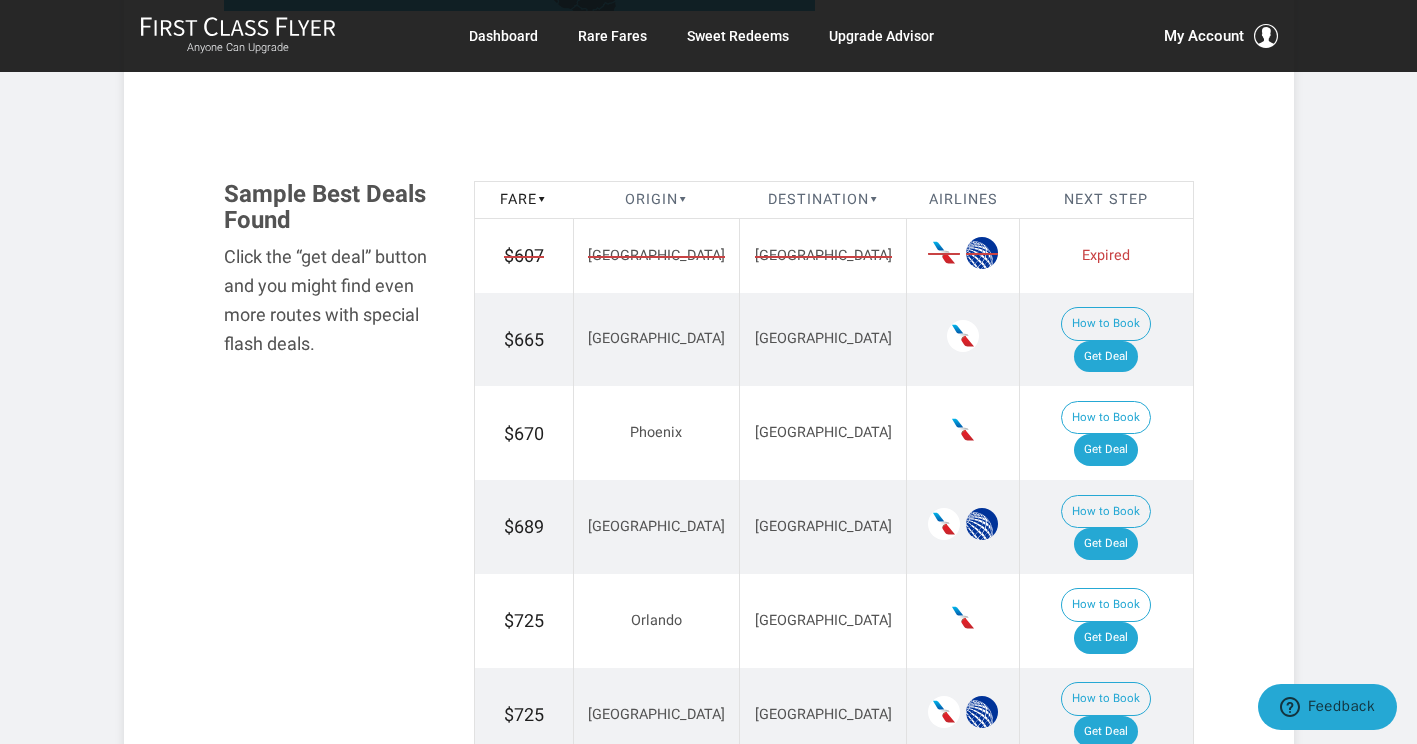 scroll, scrollTop: 1090, scrollLeft: 0, axis: vertical 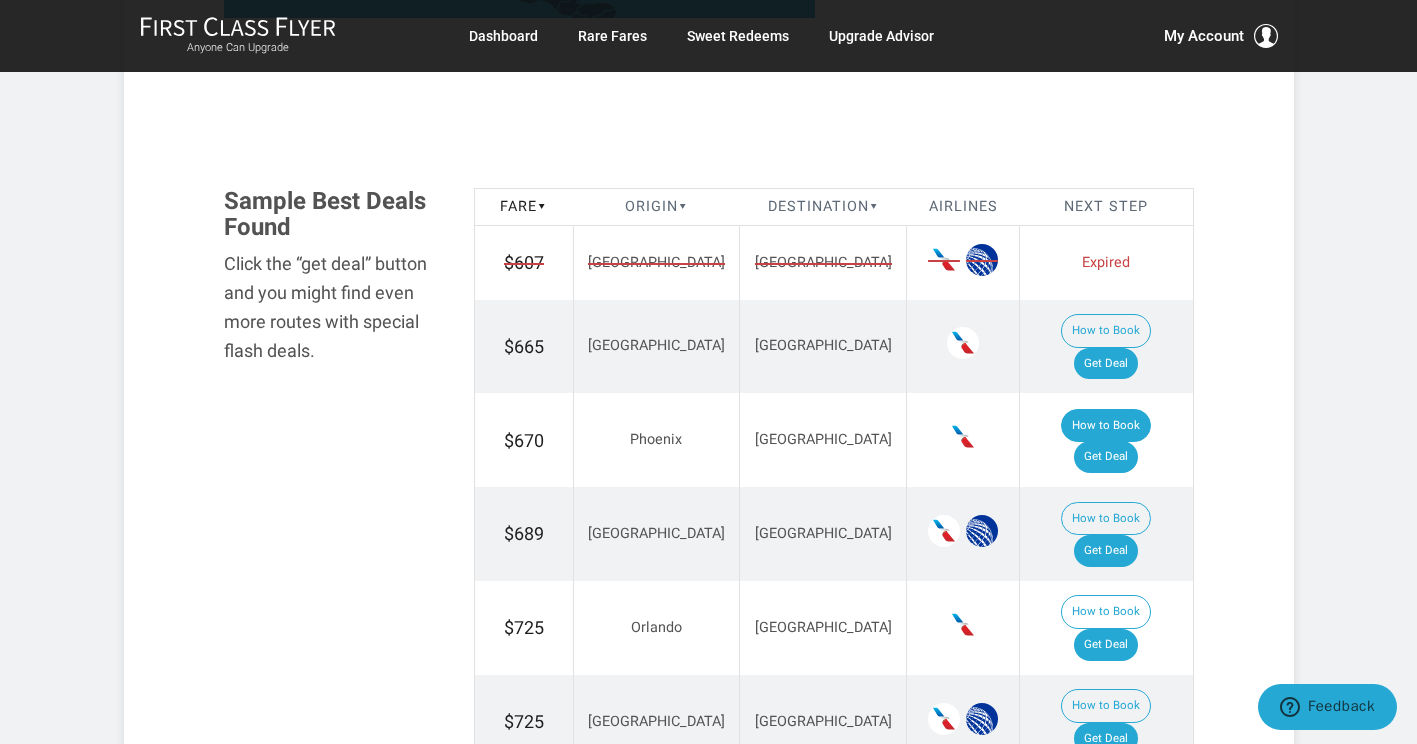 click on "How to Book" at bounding box center (1106, 426) 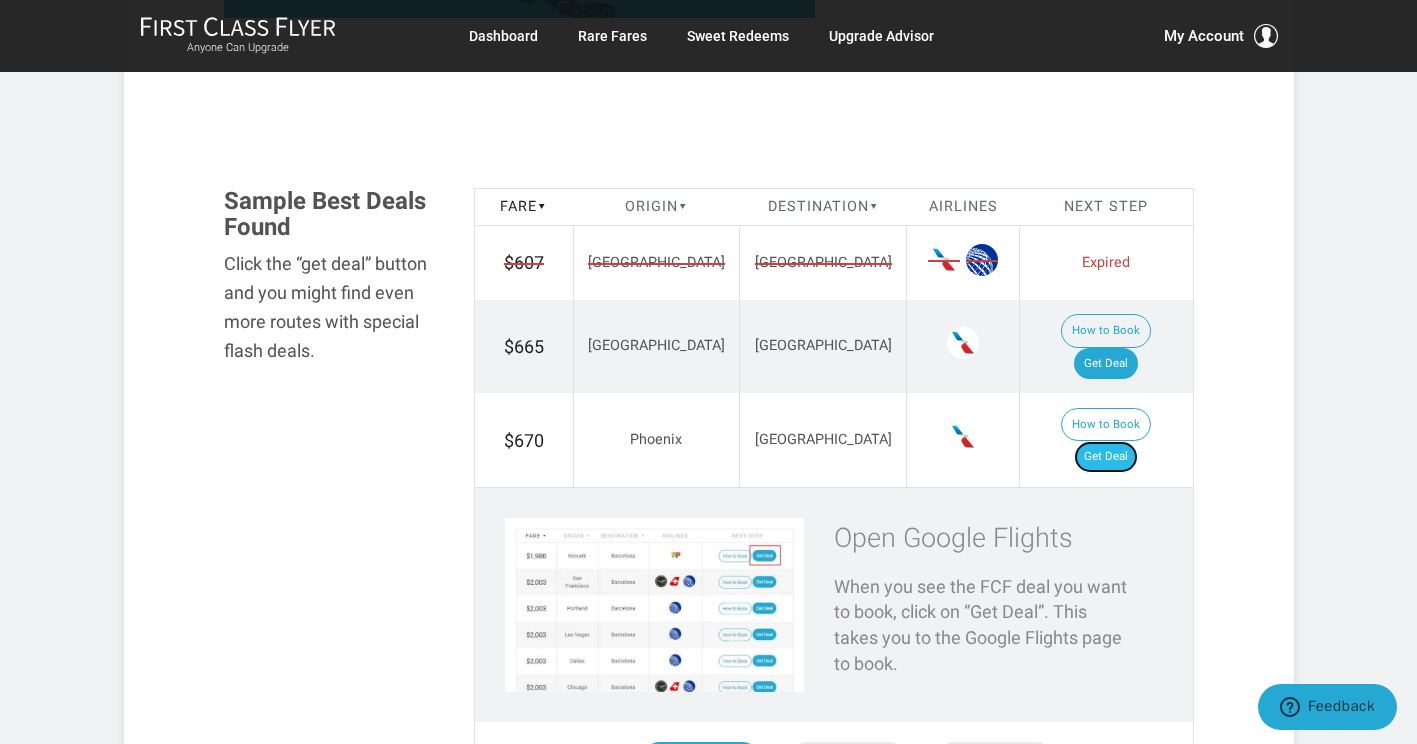 click on "Get Deal" at bounding box center [1106, 457] 